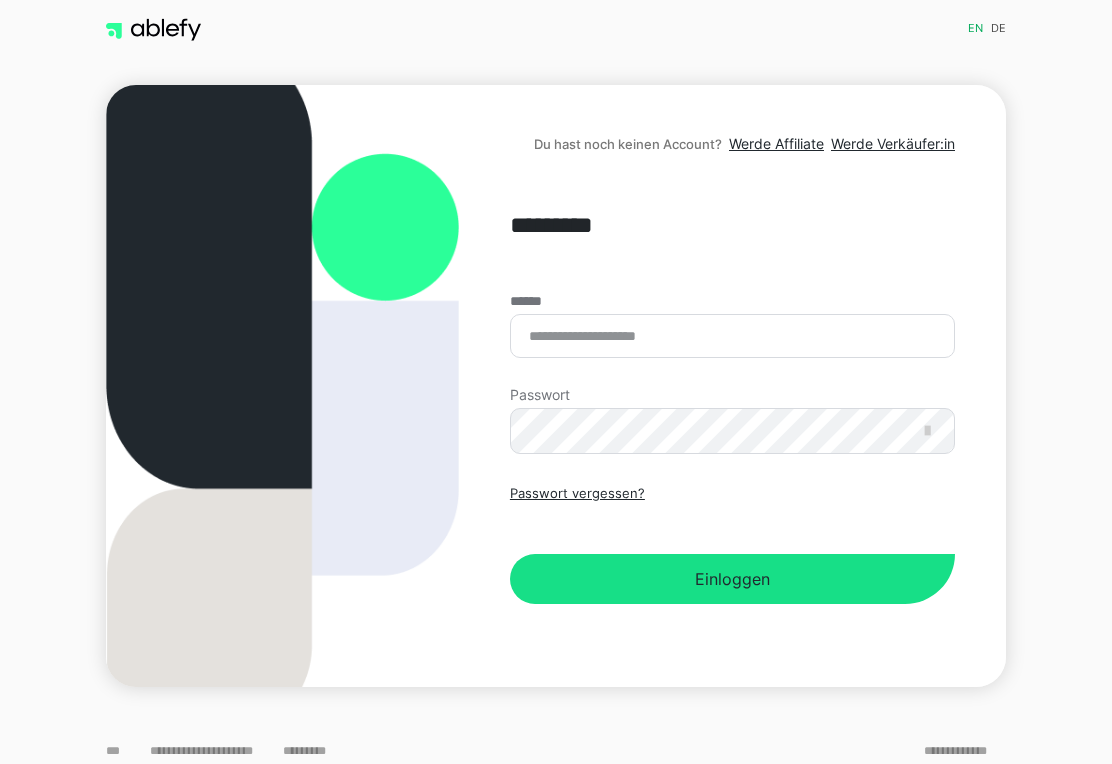 scroll, scrollTop: 0, scrollLeft: 0, axis: both 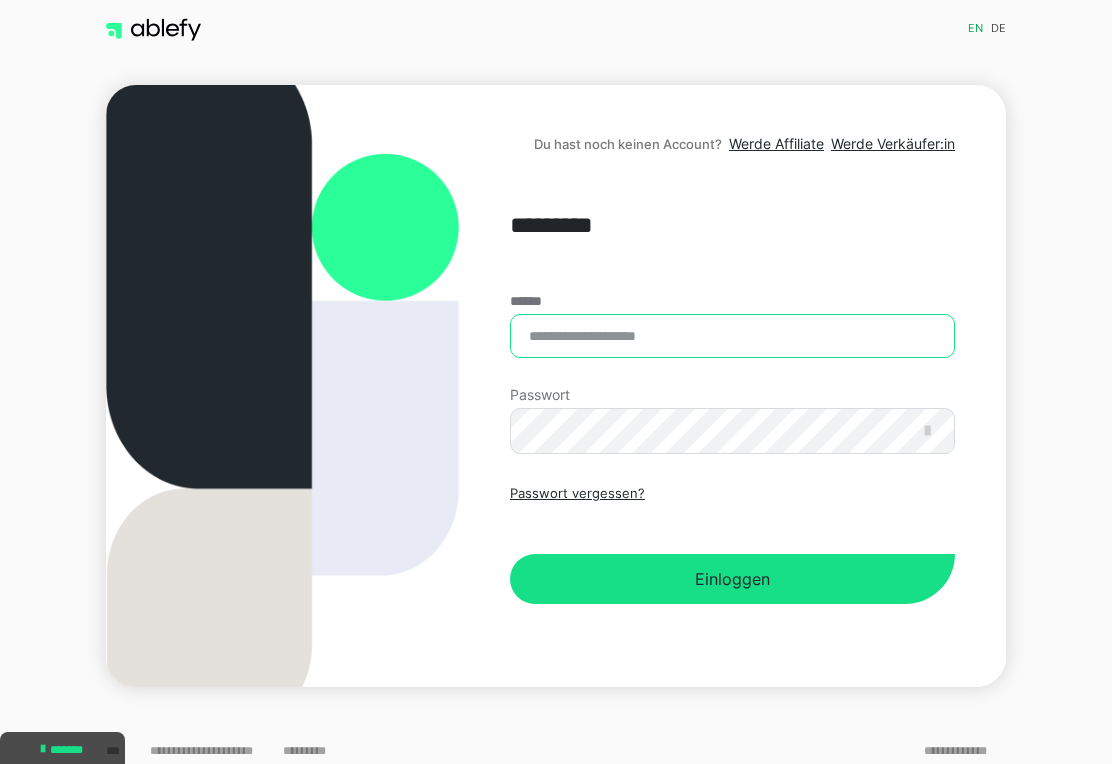 click on "******" at bounding box center (732, 336) 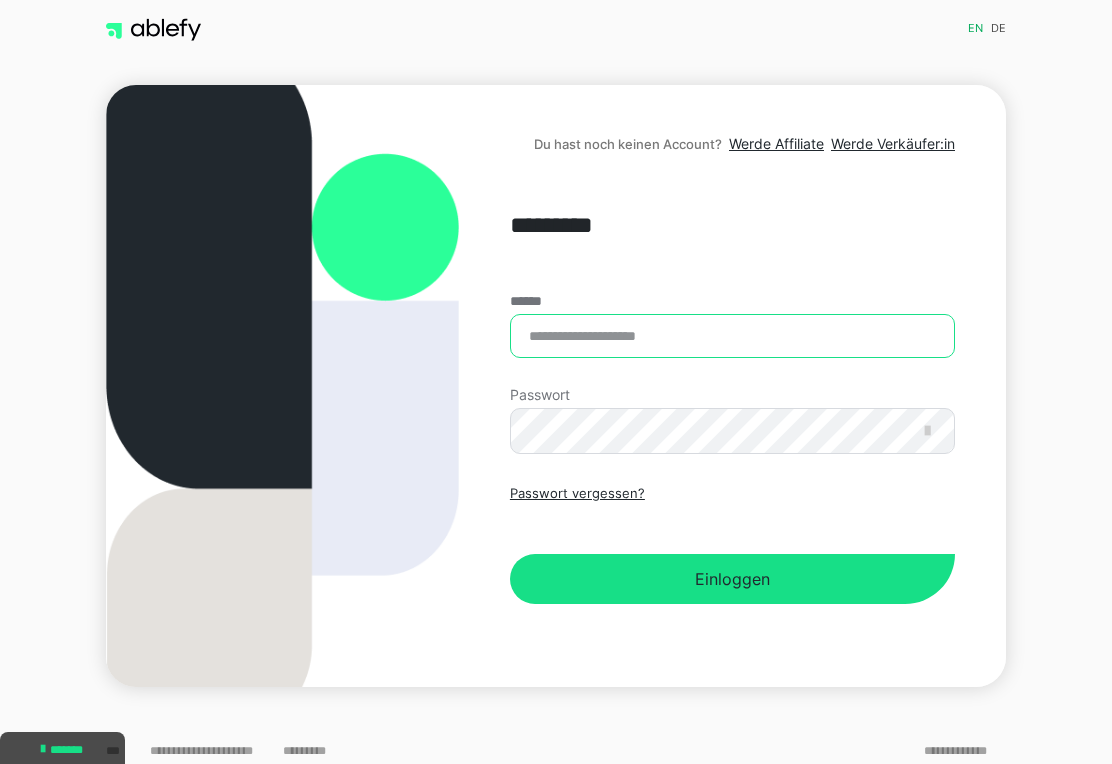 type on "**********" 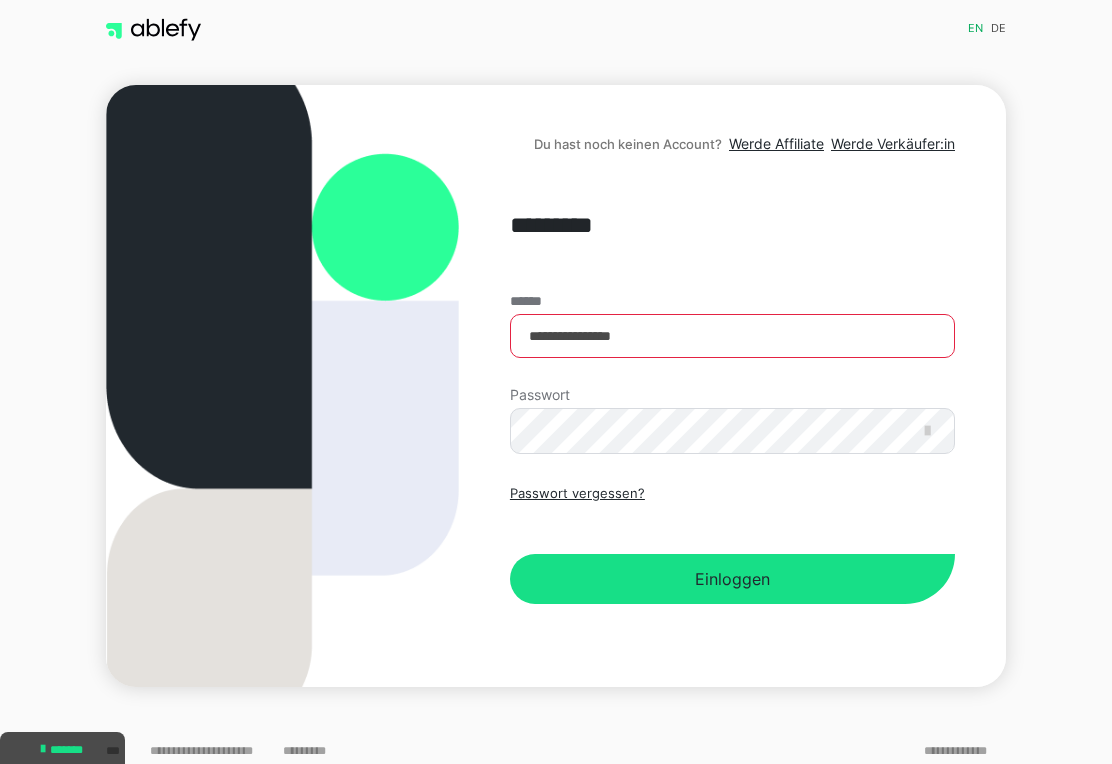 click on "Einloggen" at bounding box center [732, 579] 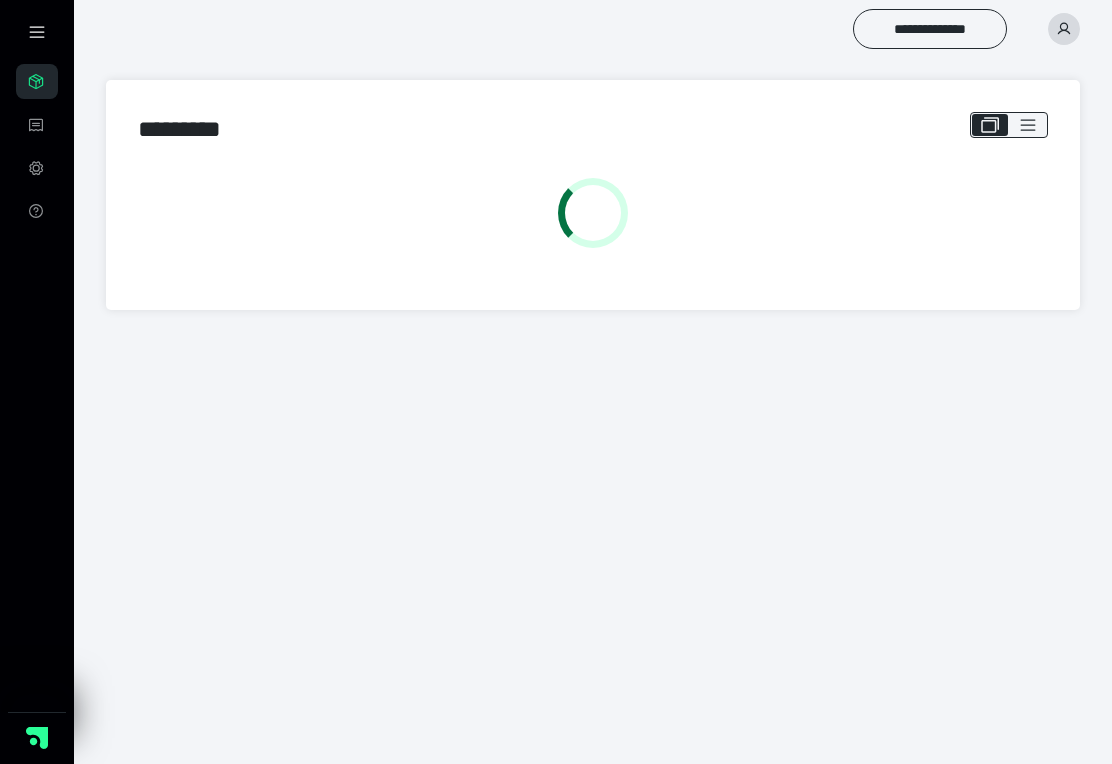 scroll, scrollTop: 0, scrollLeft: 0, axis: both 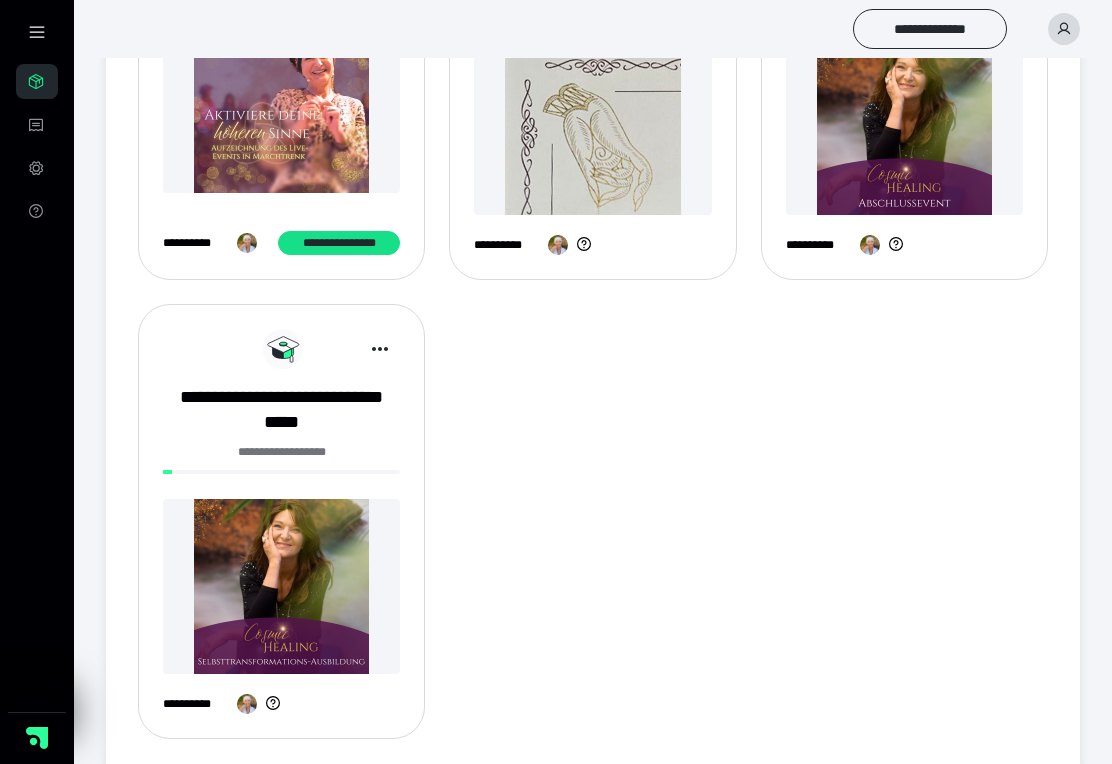 click at bounding box center (281, 586) 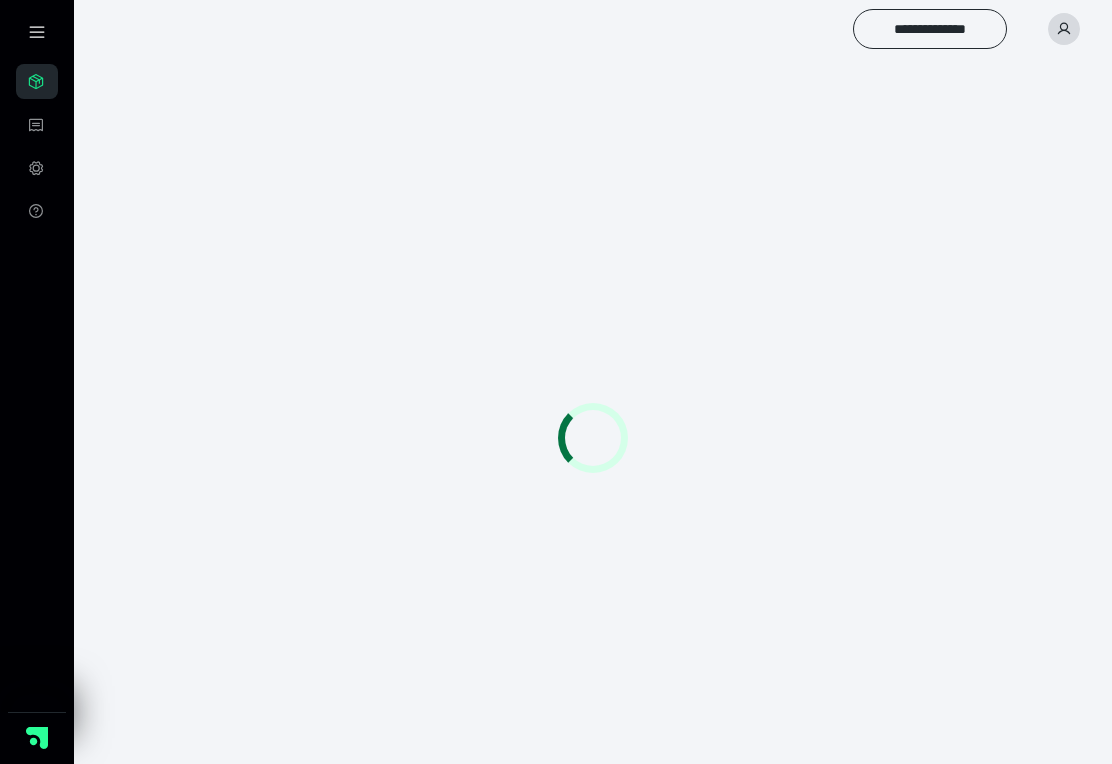 scroll, scrollTop: 0, scrollLeft: 0, axis: both 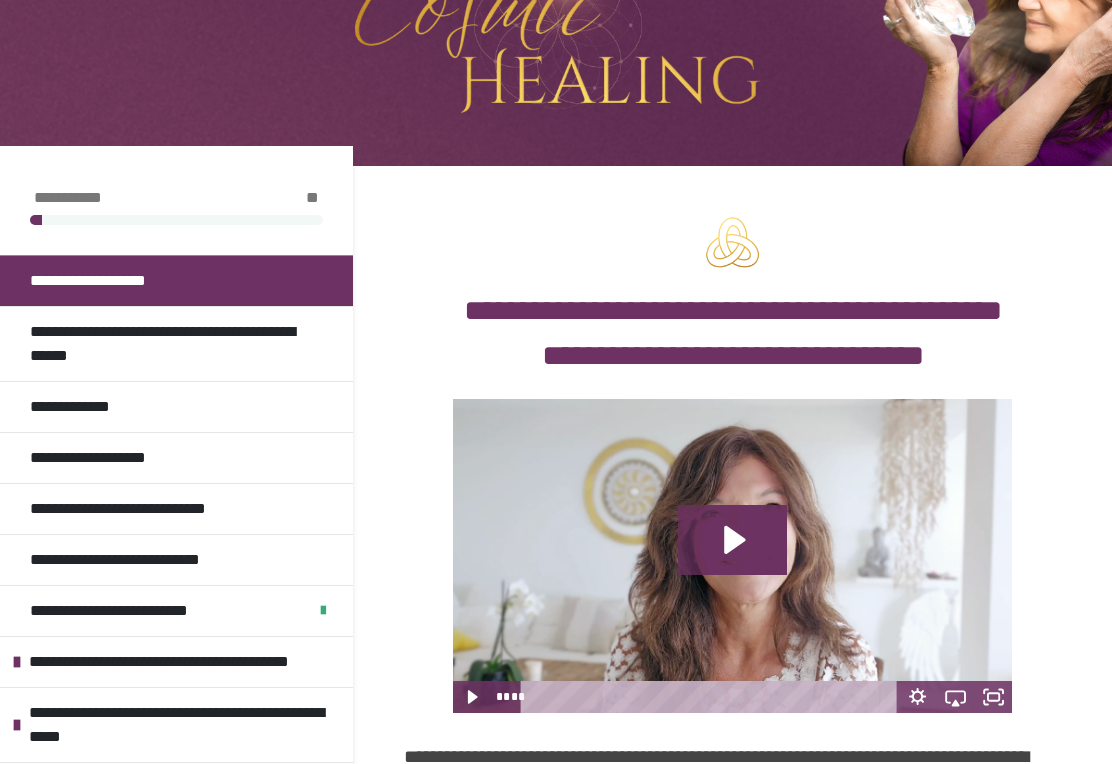 click on "**********" at bounding box center [176, 508] 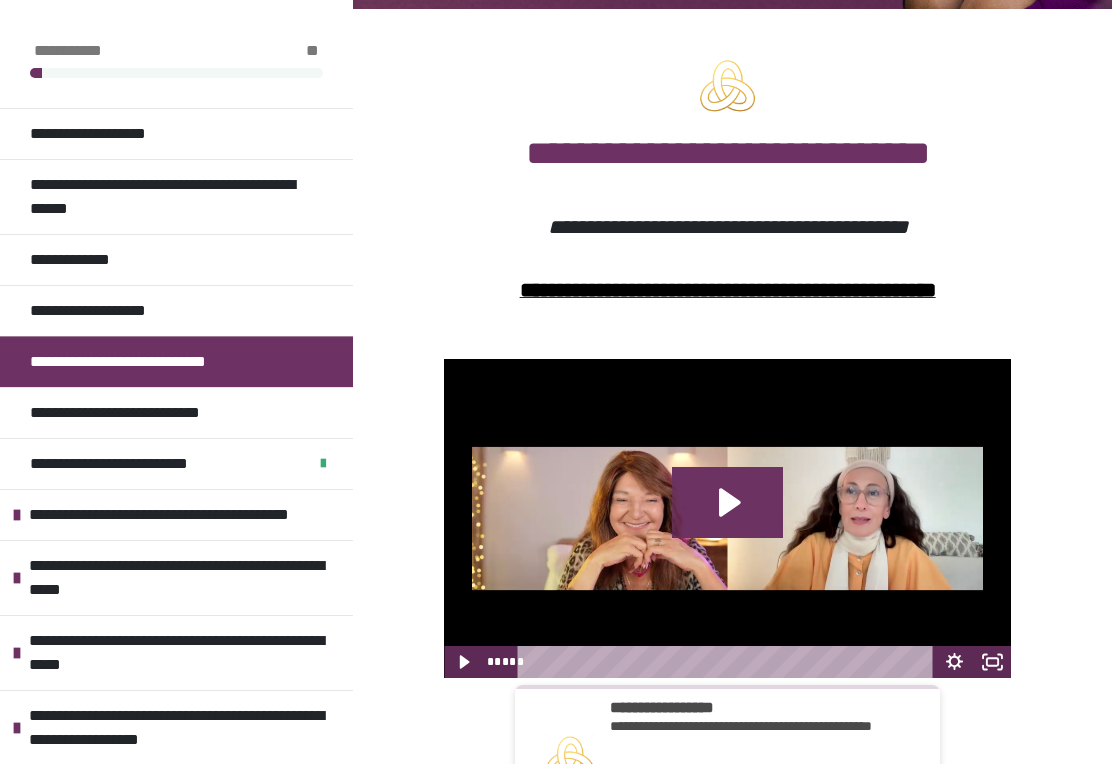 scroll, scrollTop: 271, scrollLeft: 0, axis: vertical 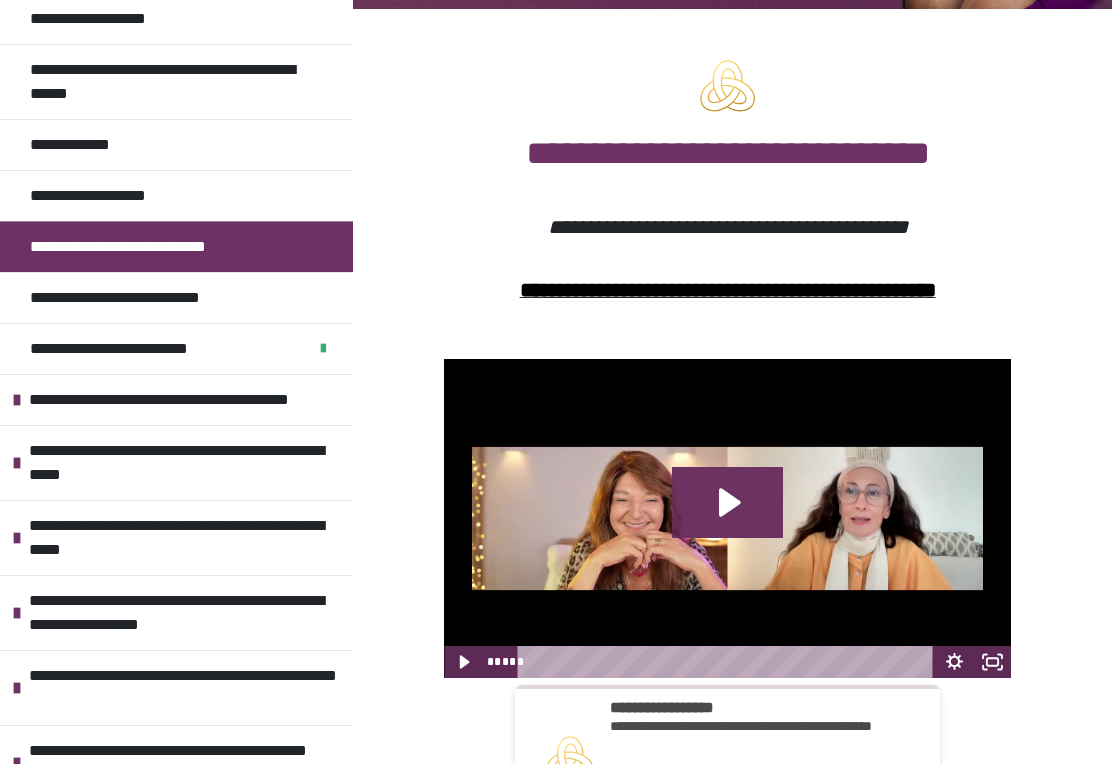 click on "**********" at bounding box center [186, 688] 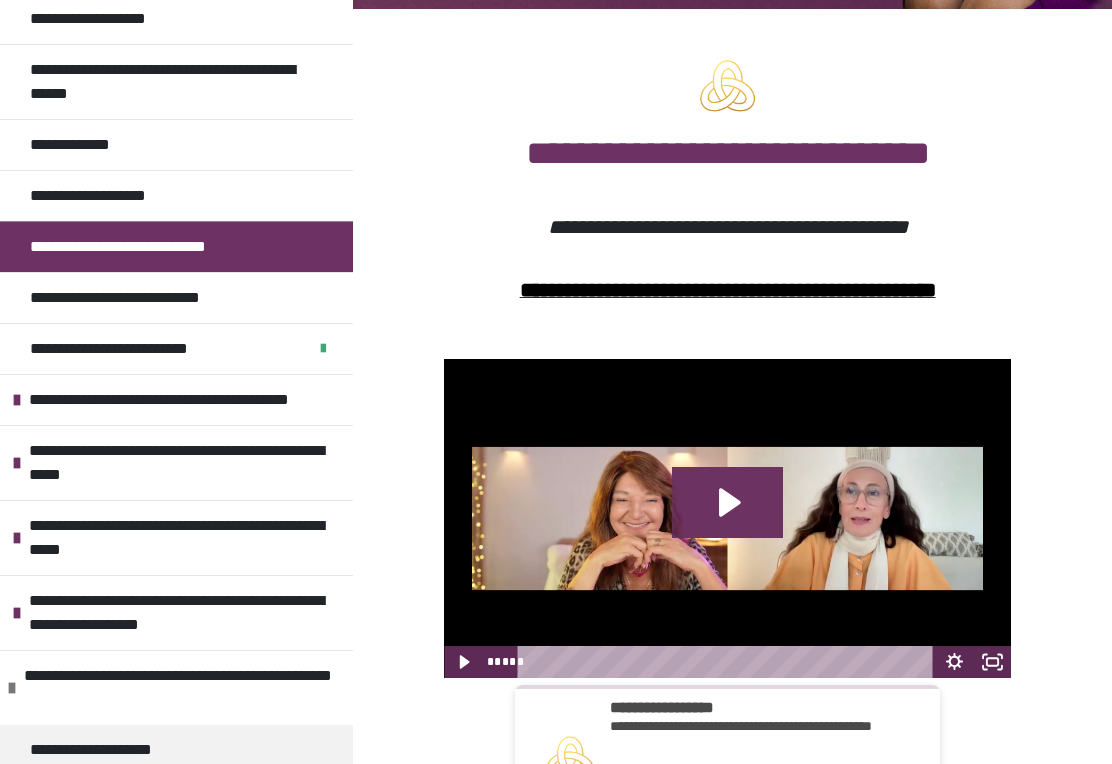 click on "**********" at bounding box center (181, 688) 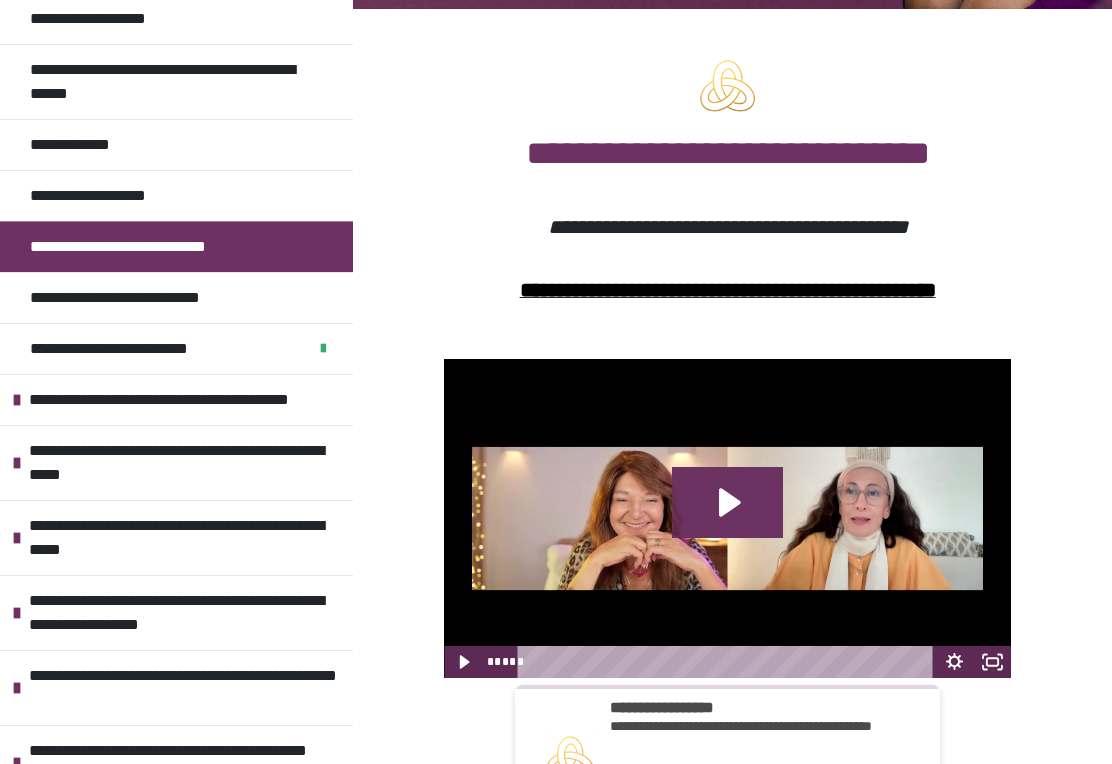 click on "**********" at bounding box center [186, 688] 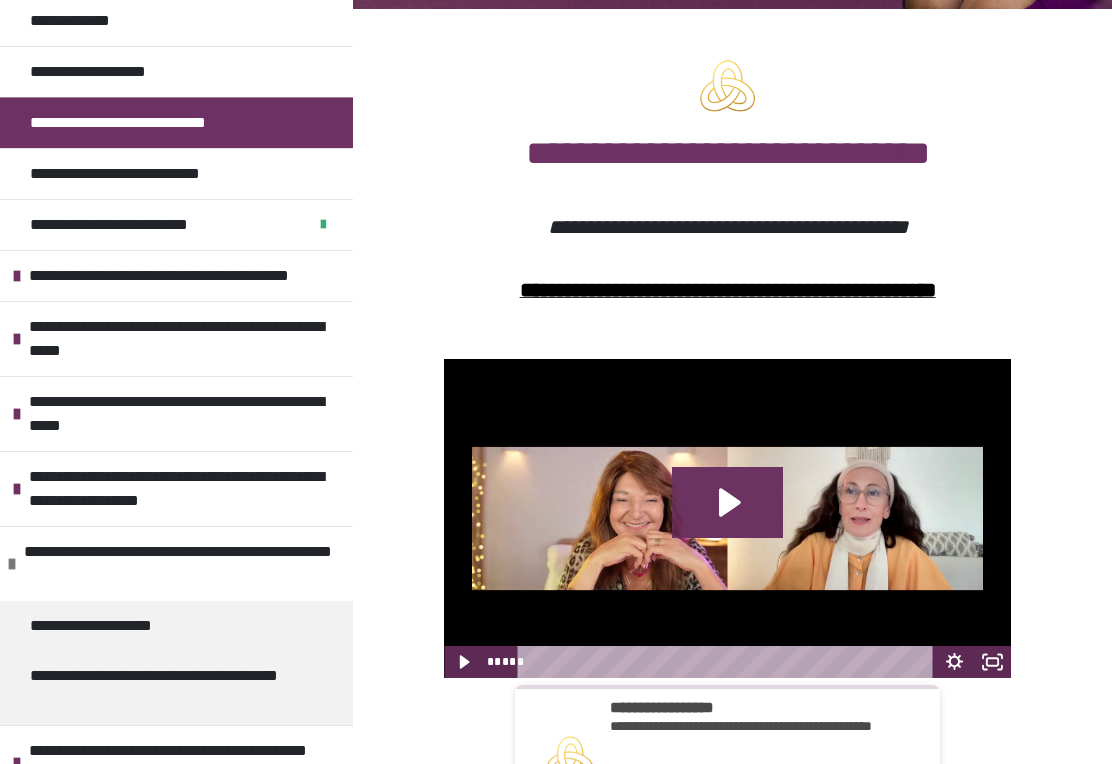 scroll, scrollTop: 240, scrollLeft: 0, axis: vertical 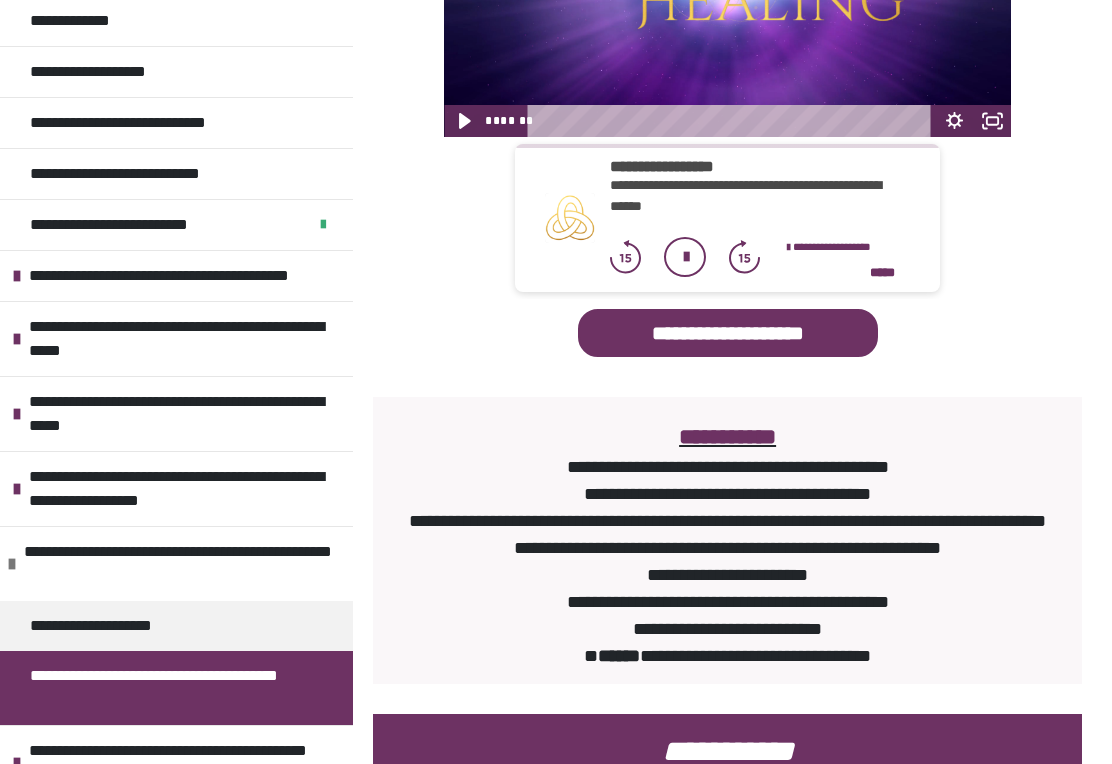 click 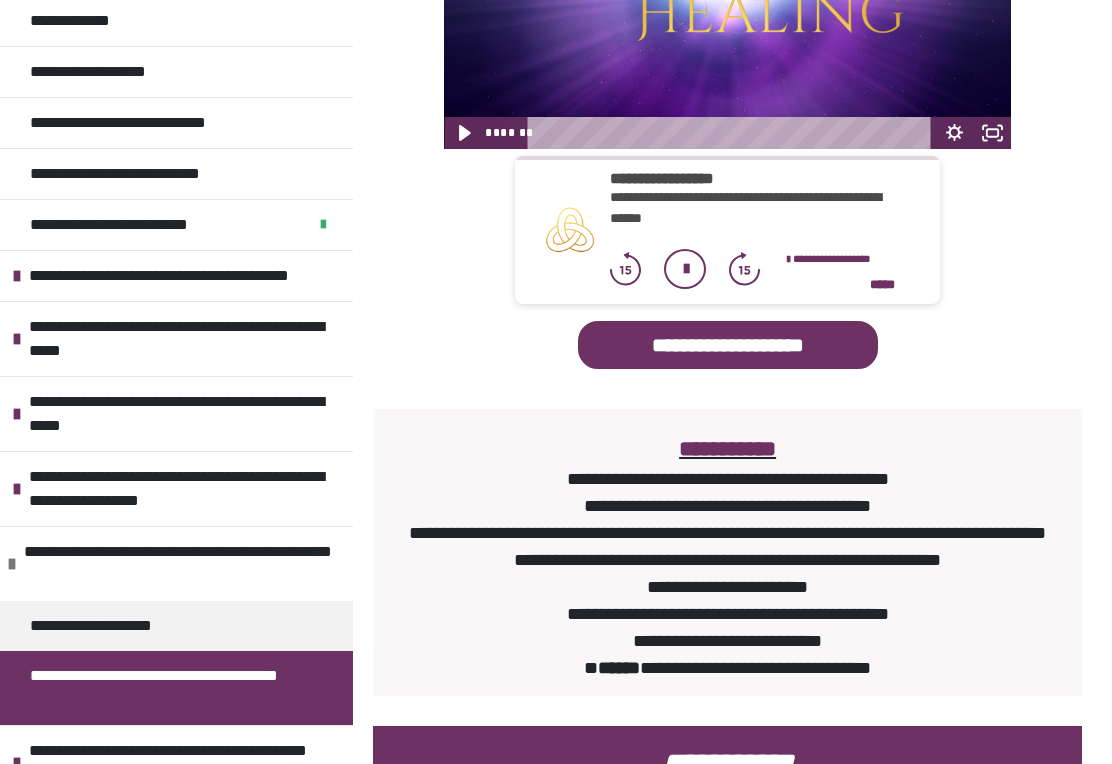 scroll, scrollTop: 979, scrollLeft: 0, axis: vertical 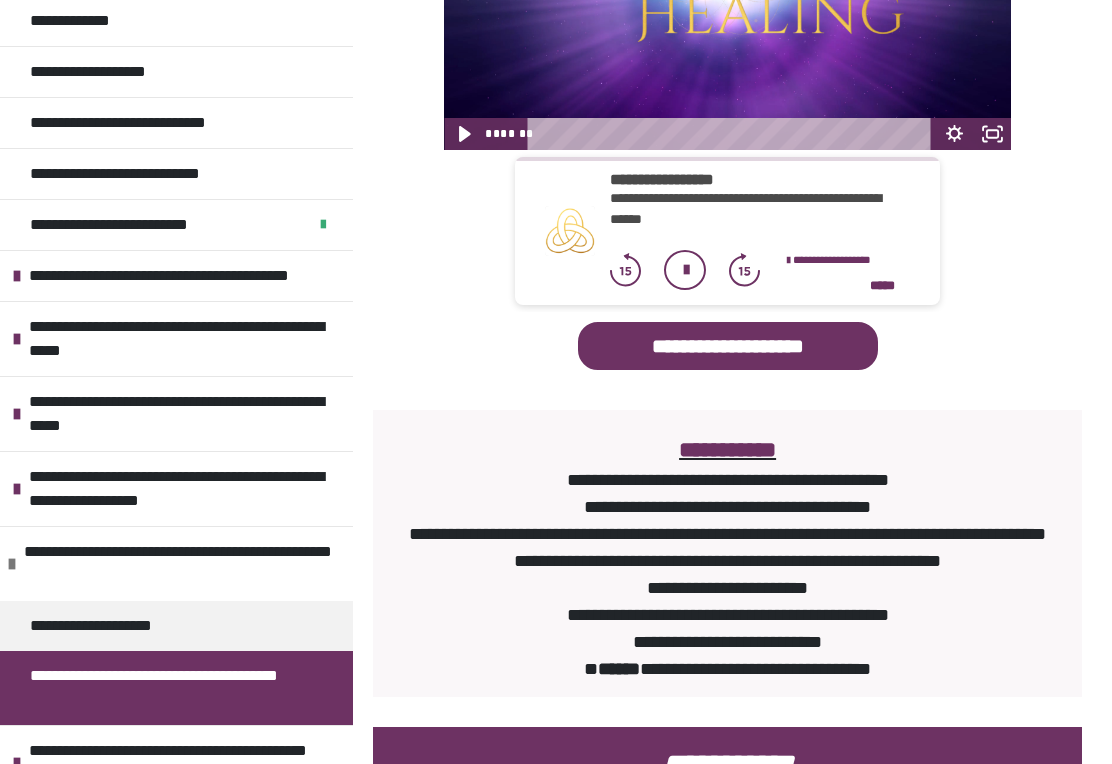 click 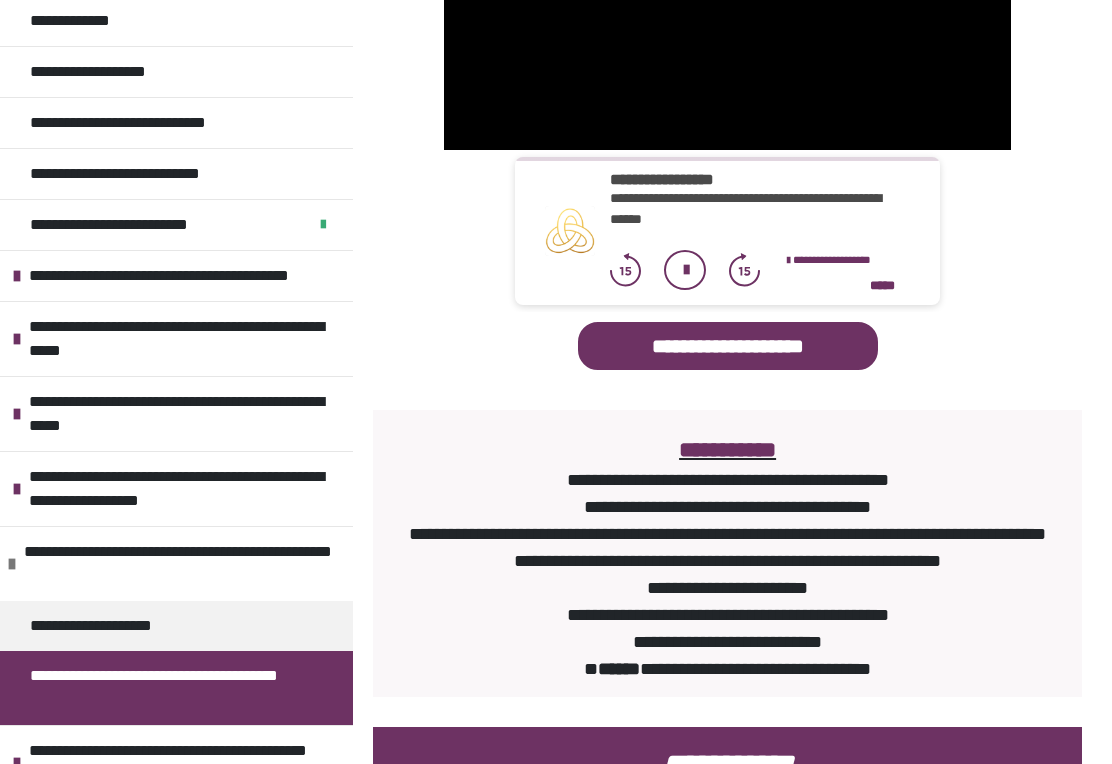 click on "****" at bounding box center [708, 134] 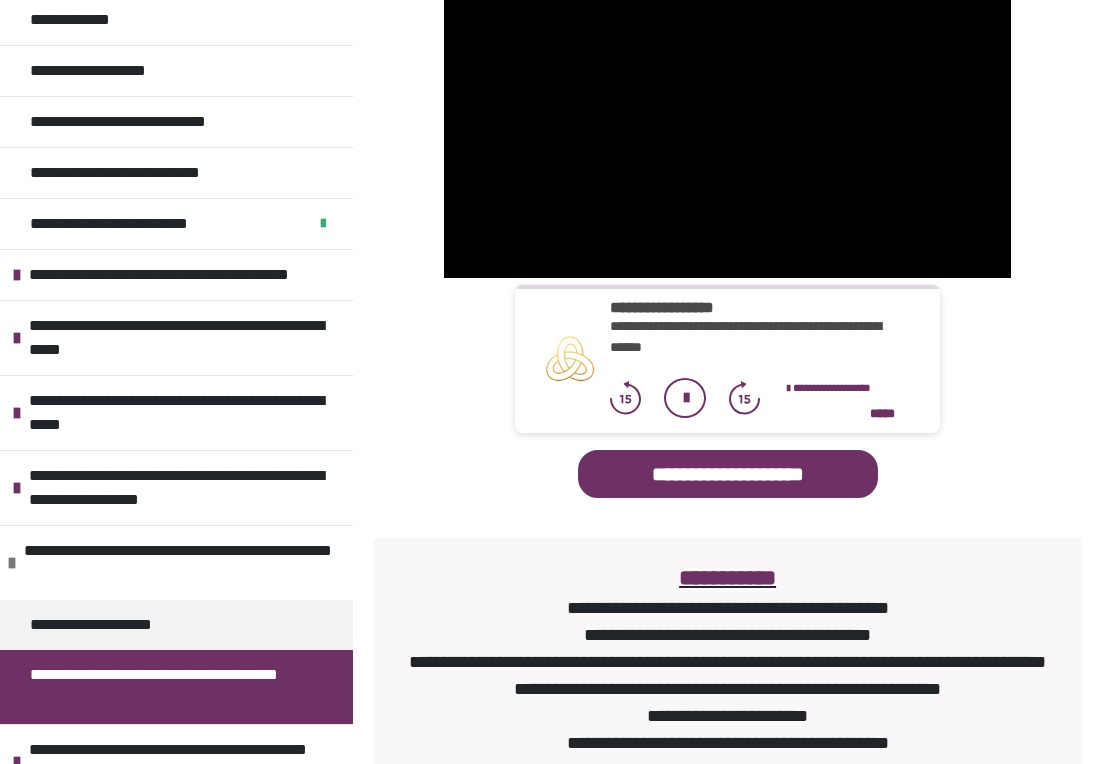 scroll, scrollTop: 846, scrollLeft: 0, axis: vertical 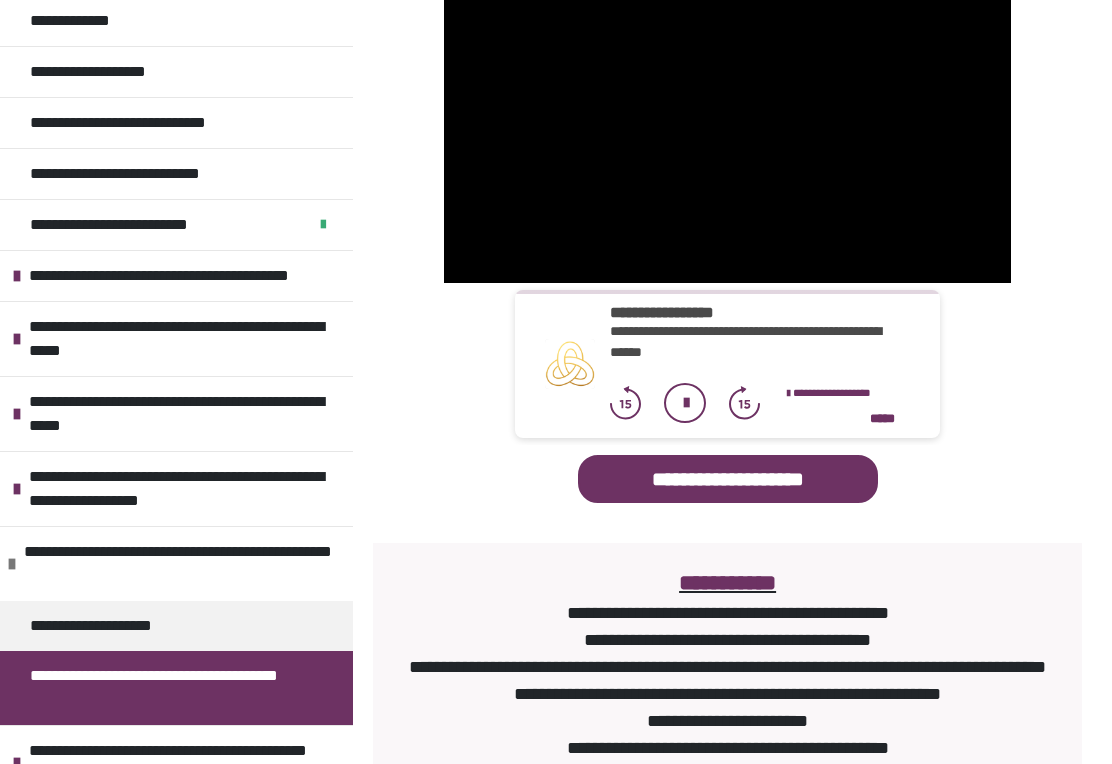 click 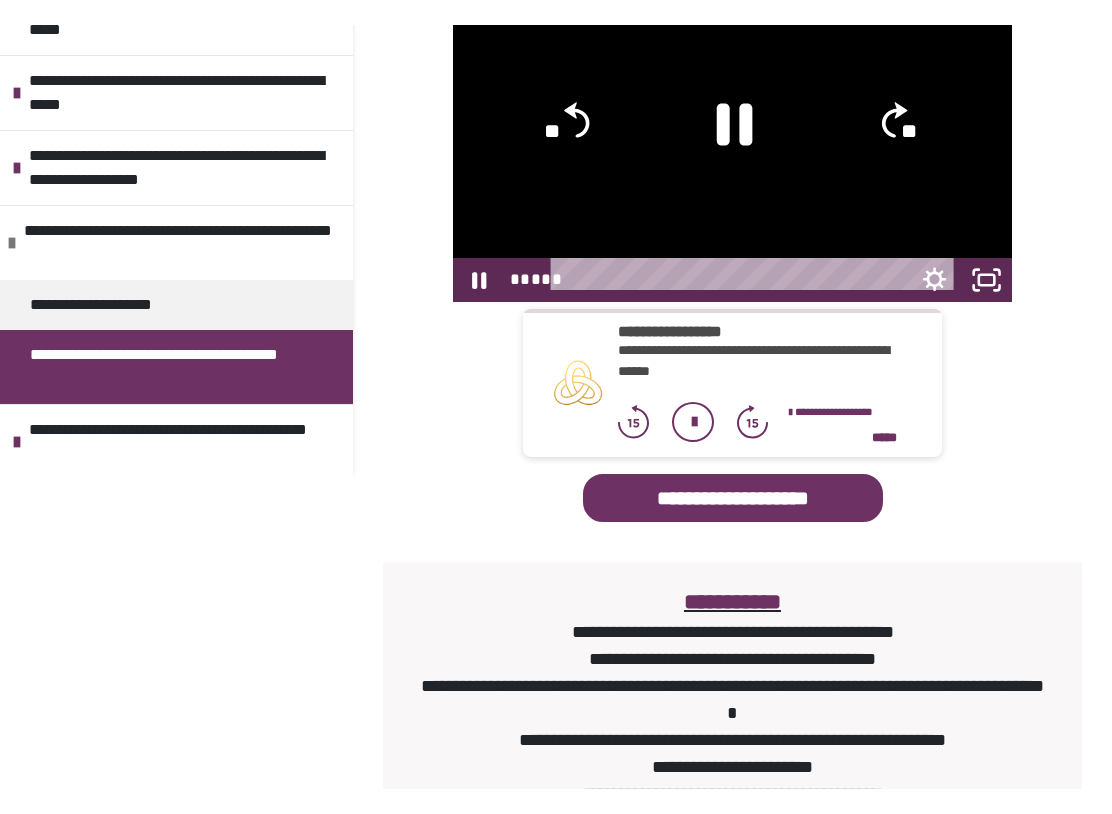 scroll, scrollTop: 0, scrollLeft: 0, axis: both 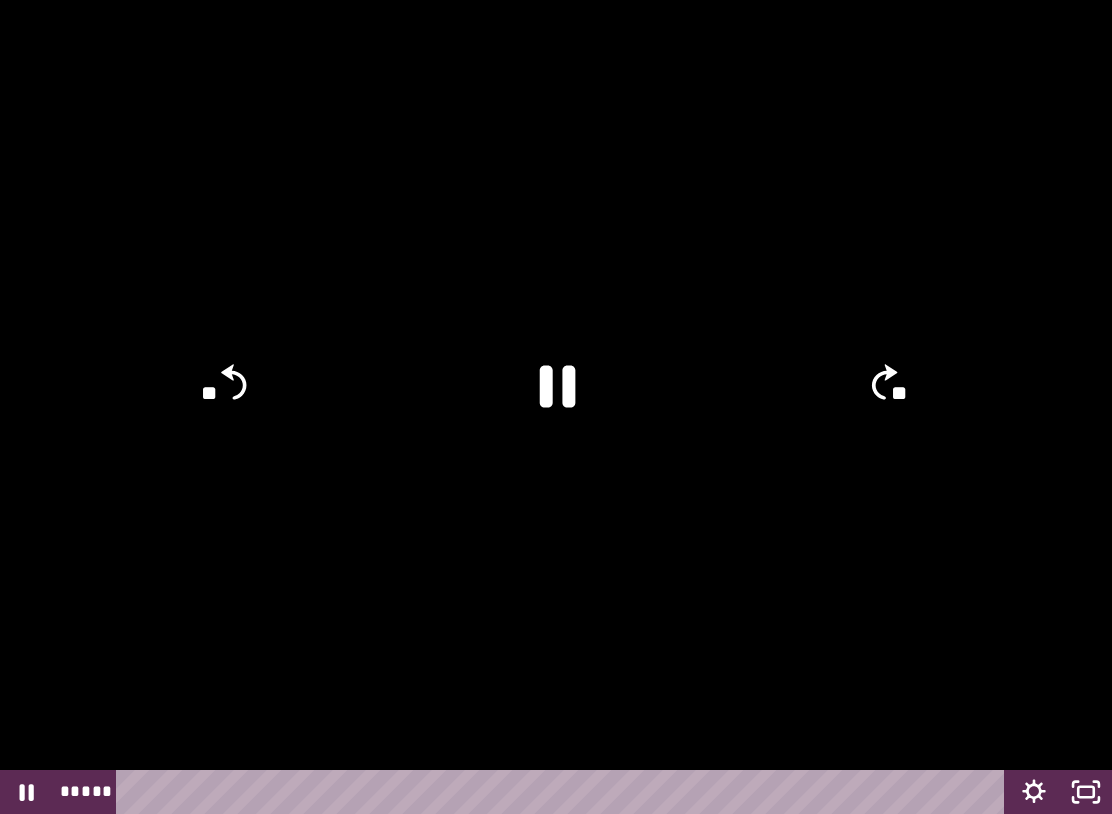 click at bounding box center [556, 407] 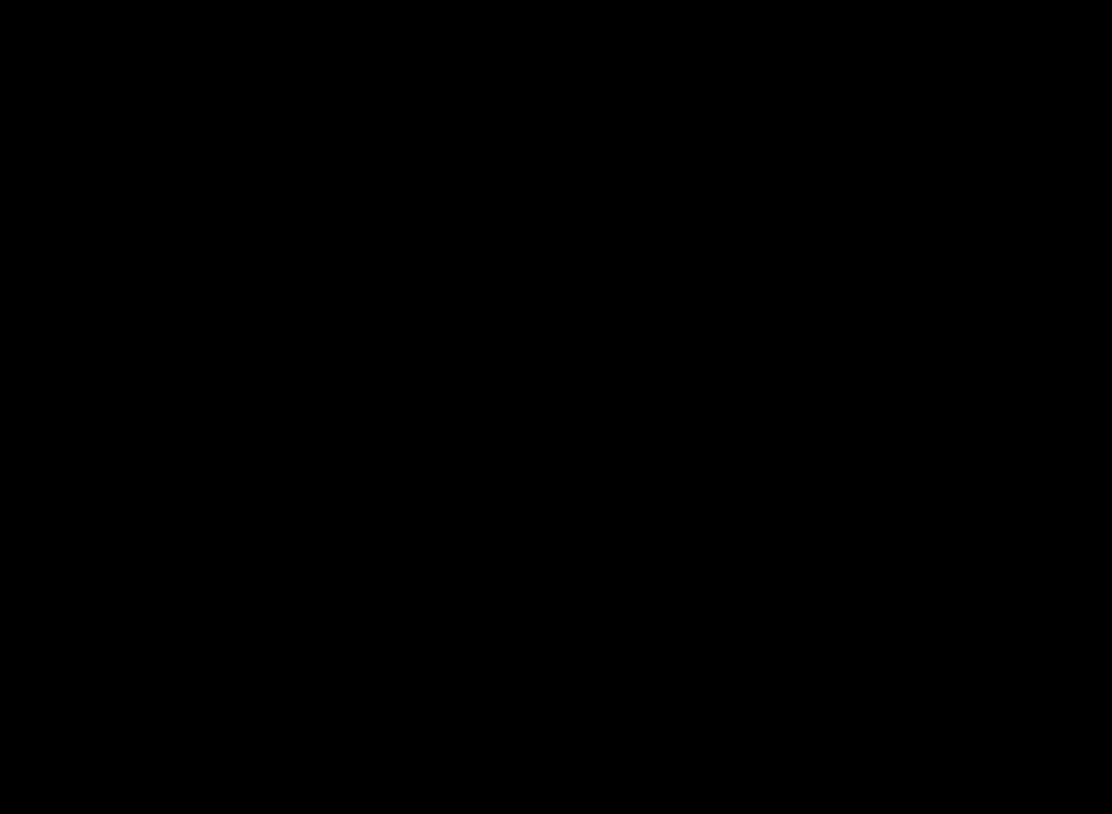 click at bounding box center [556, 407] 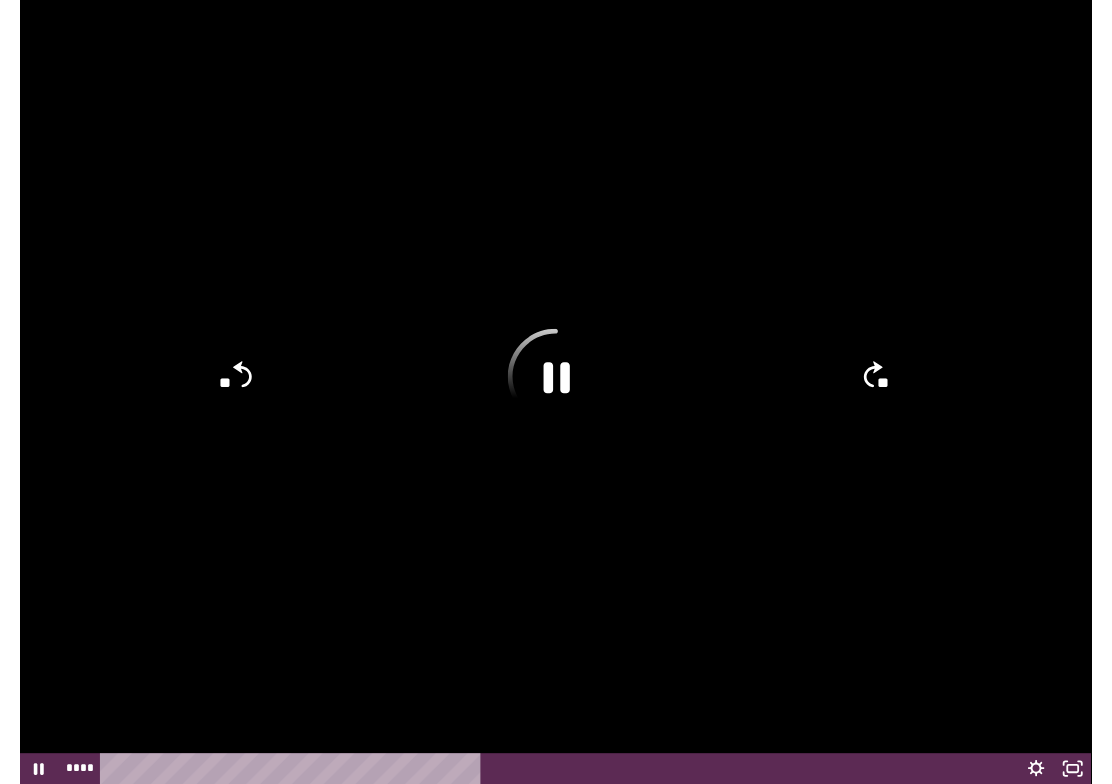 scroll, scrollTop: 846, scrollLeft: 0, axis: vertical 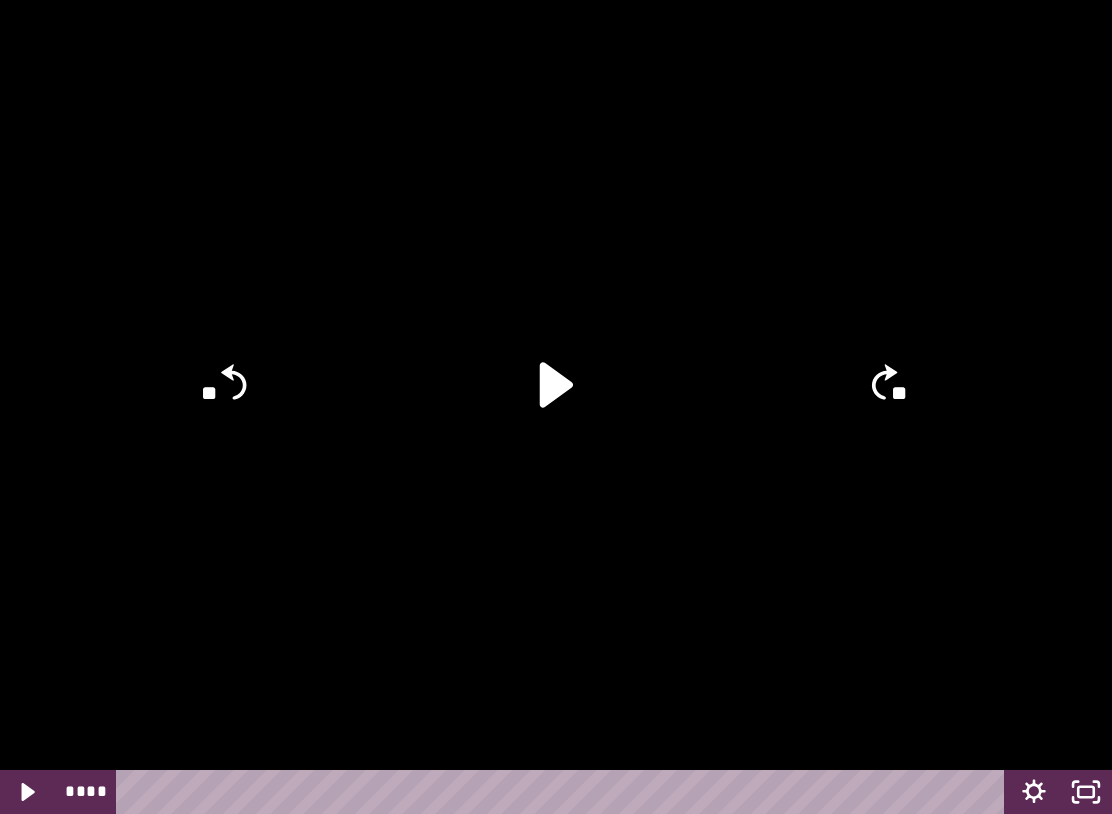 click 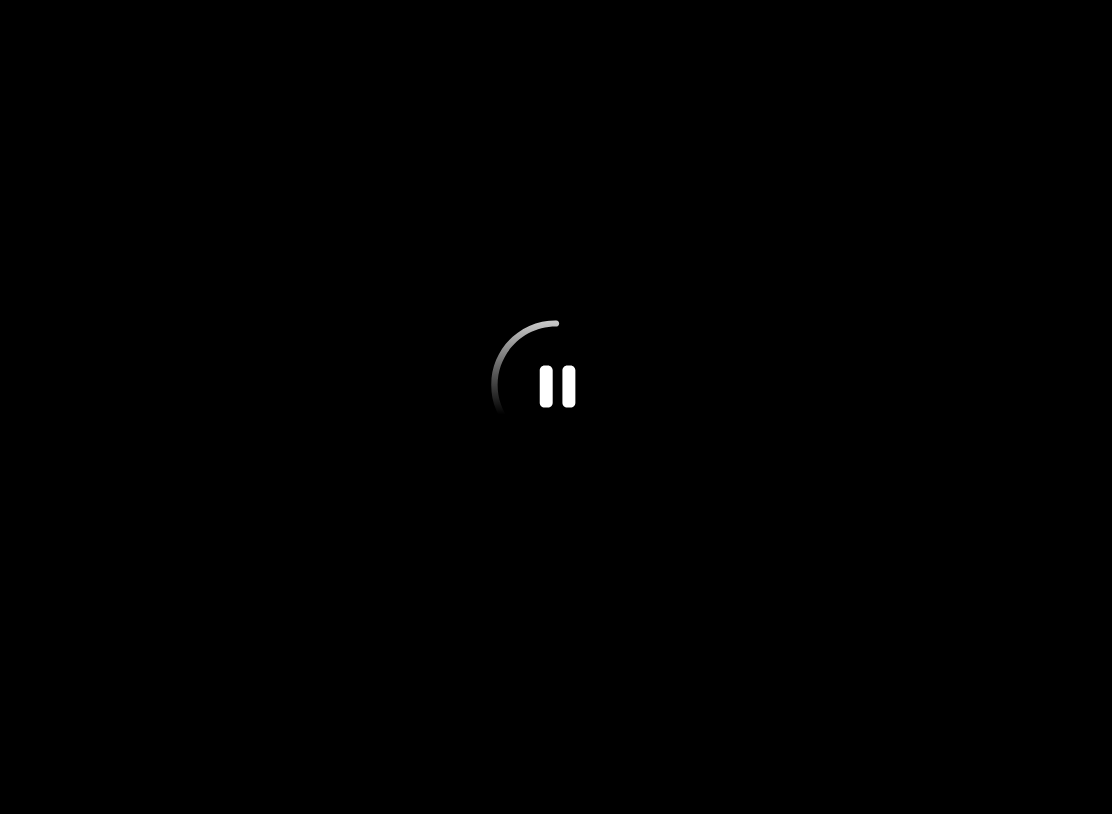 click at bounding box center [556, 407] 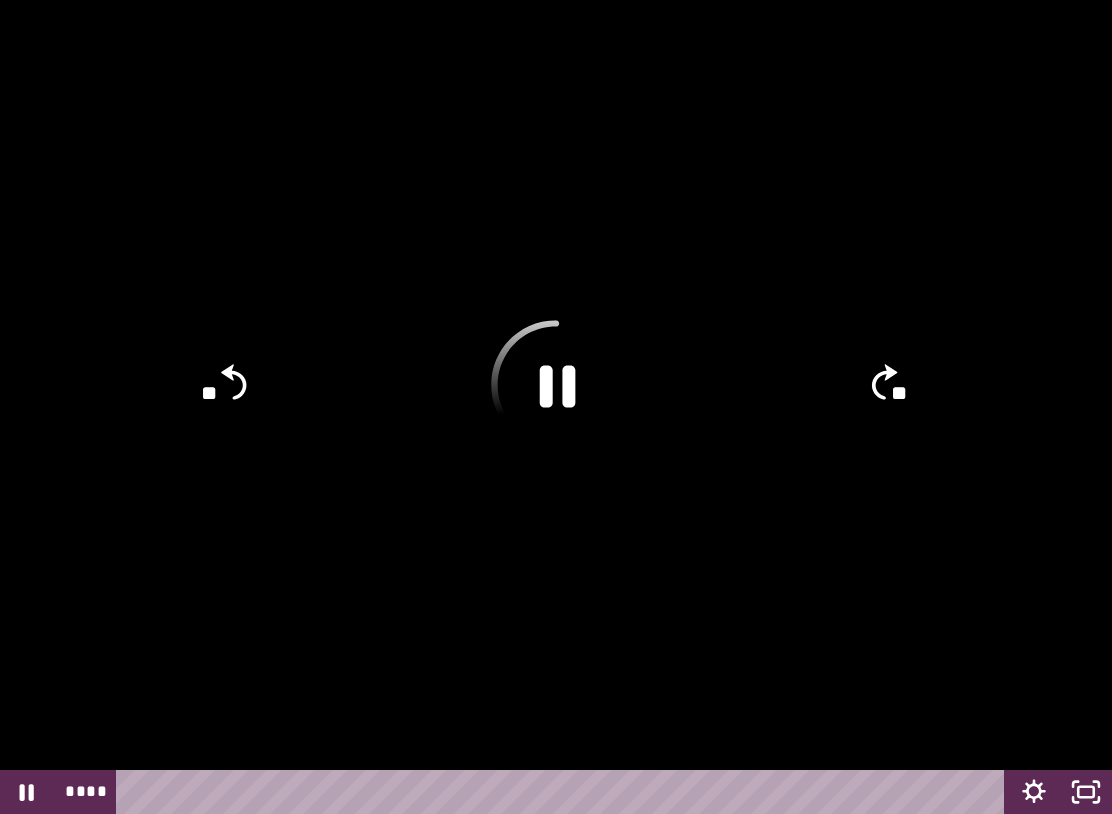 click at bounding box center (556, 407) 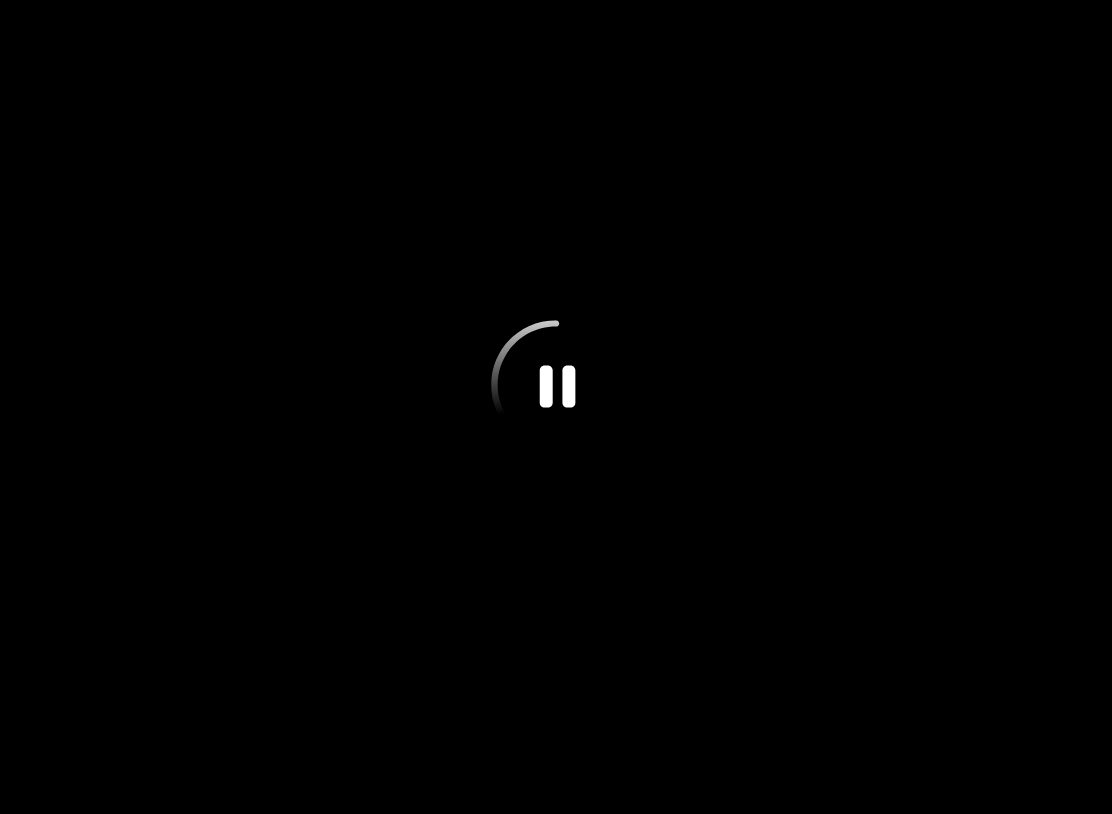 click at bounding box center (556, 407) 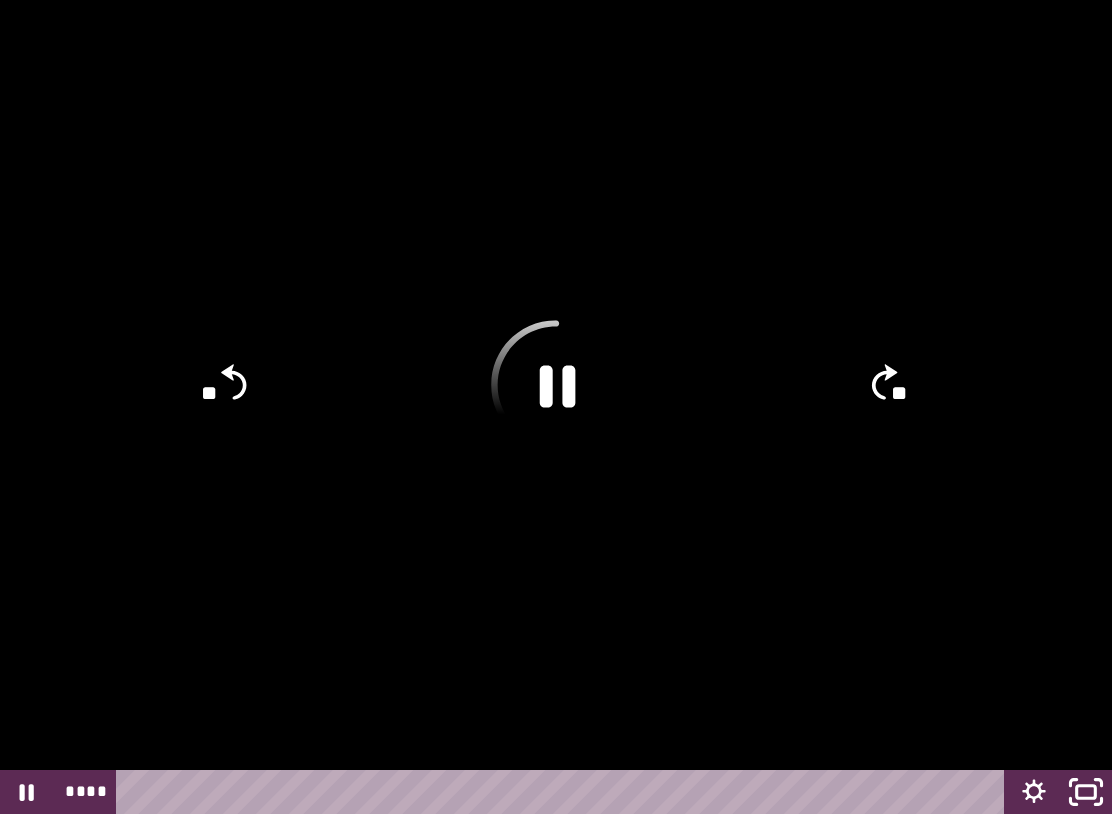 click 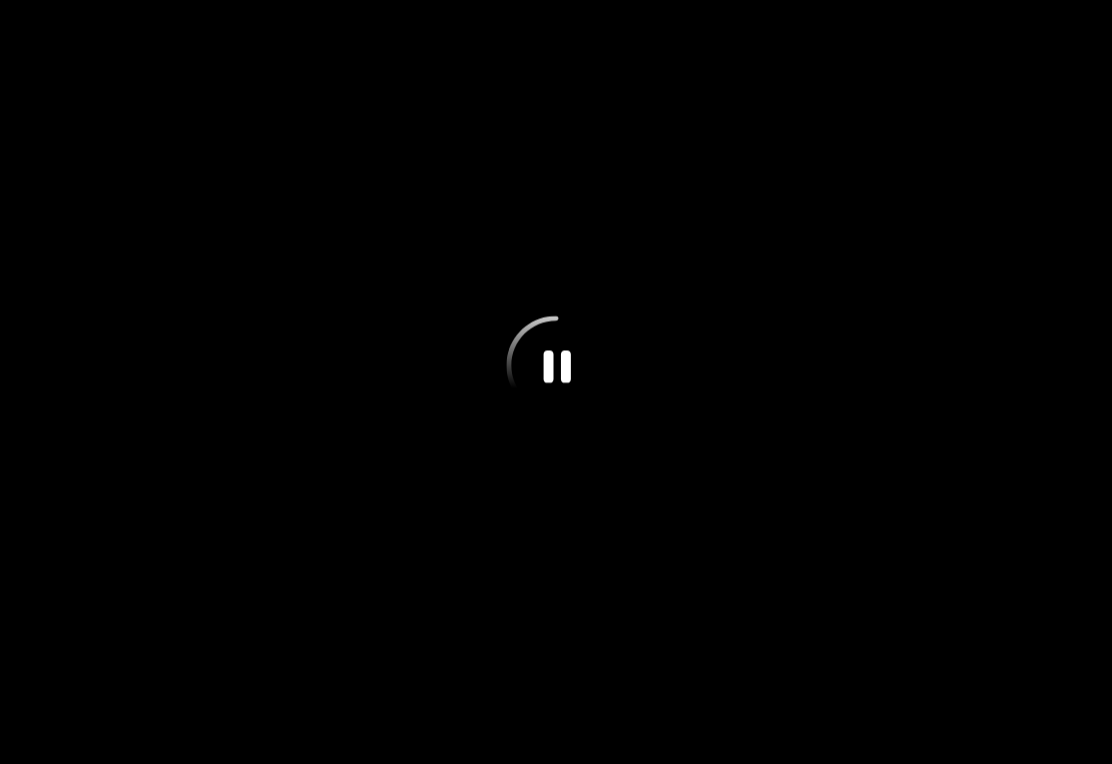 scroll, scrollTop: 891, scrollLeft: 0, axis: vertical 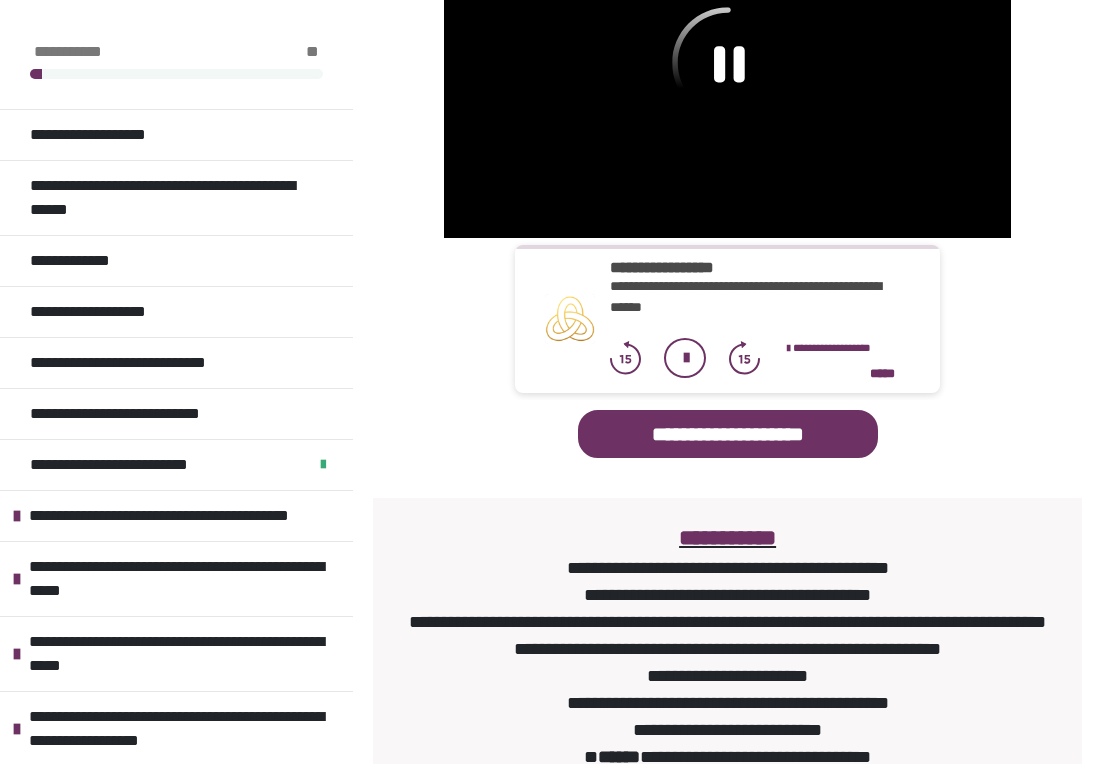click 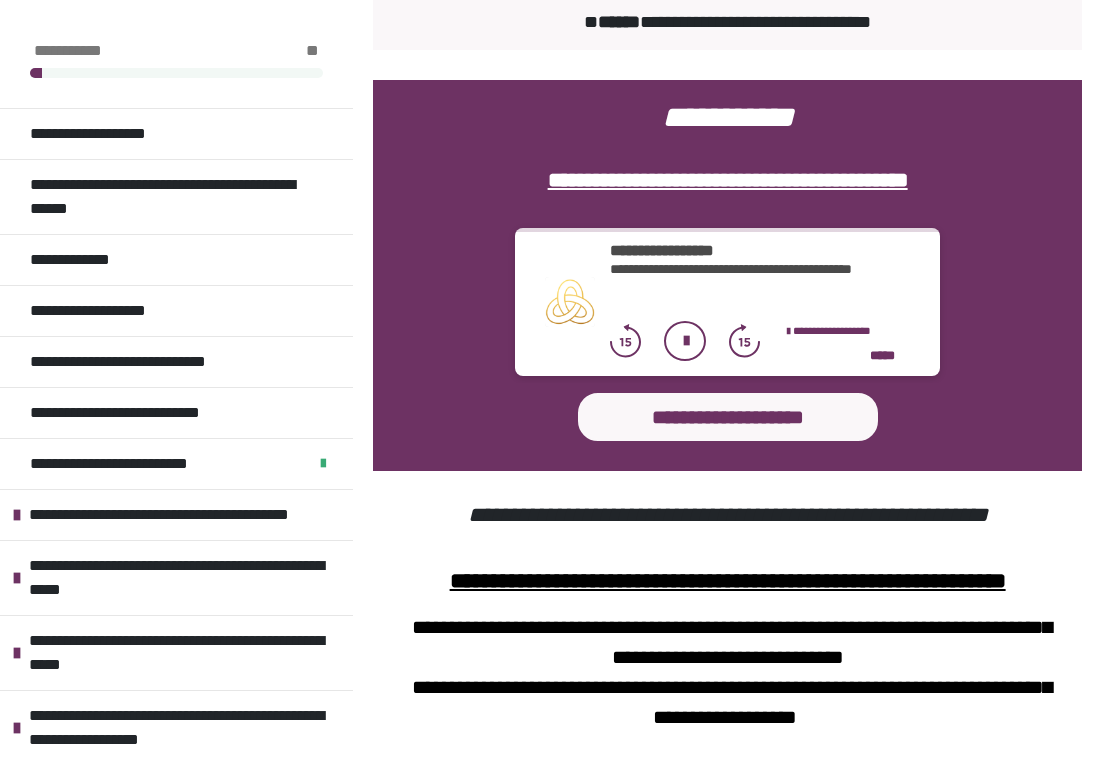 scroll, scrollTop: 1626, scrollLeft: 0, axis: vertical 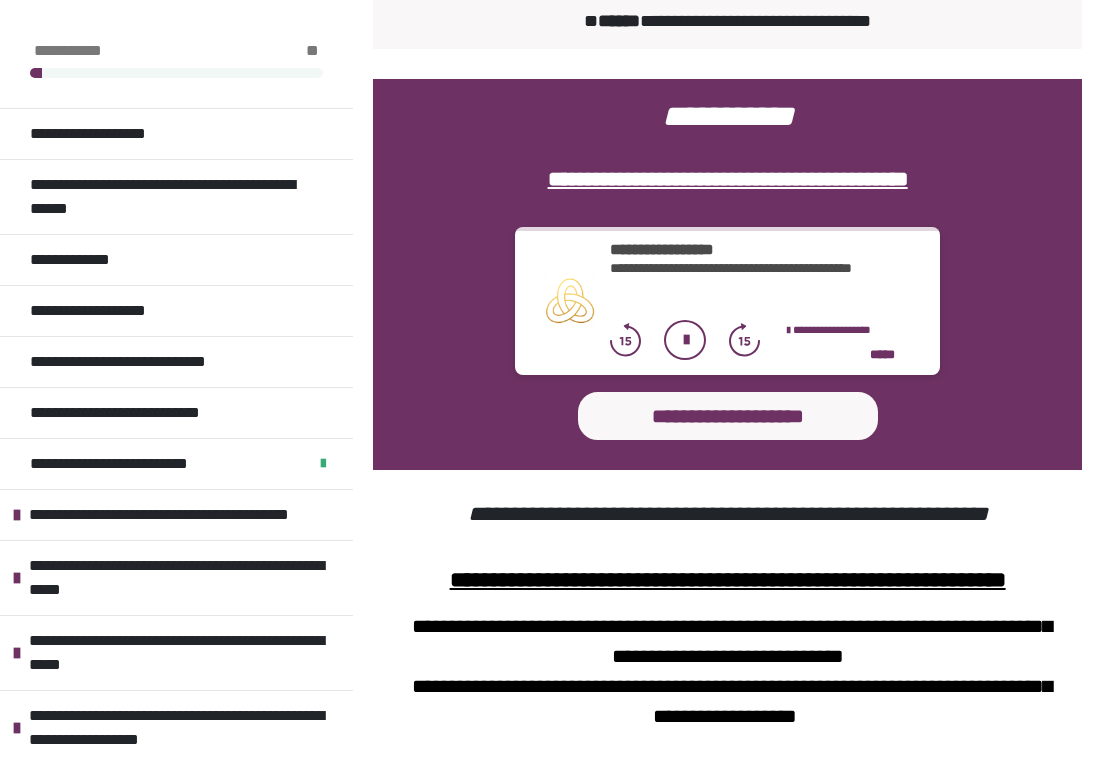 click at bounding box center (685, 341) 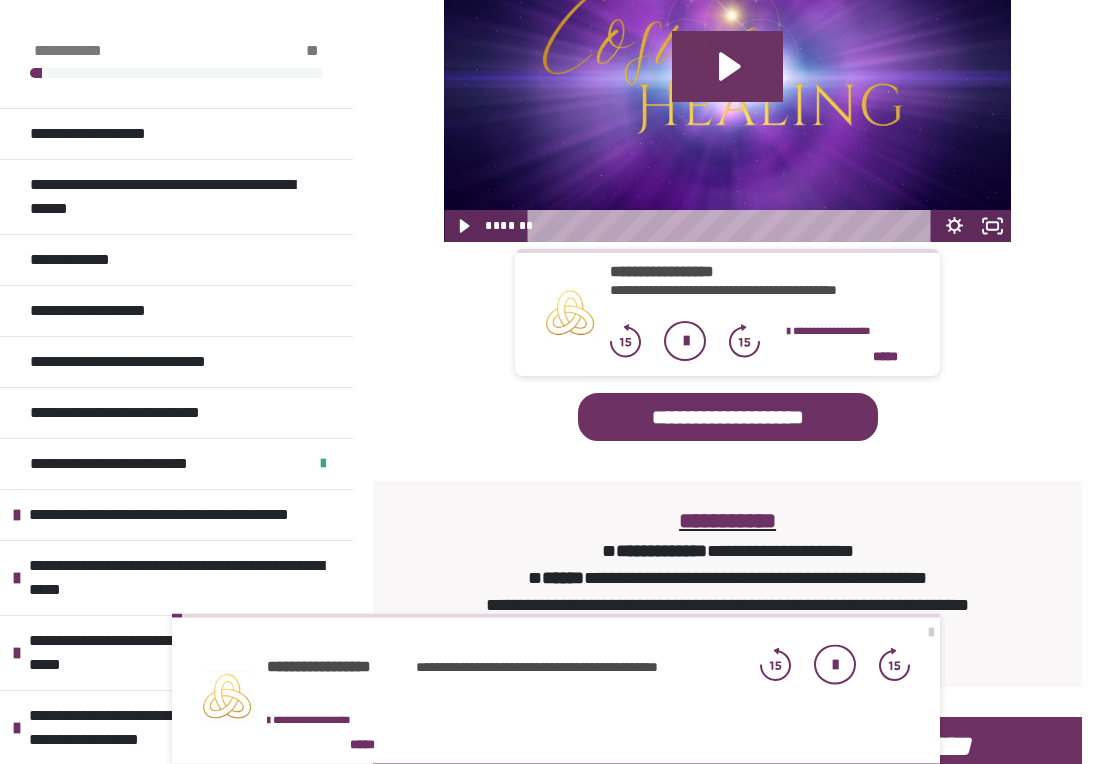 scroll, scrollTop: 4016, scrollLeft: 0, axis: vertical 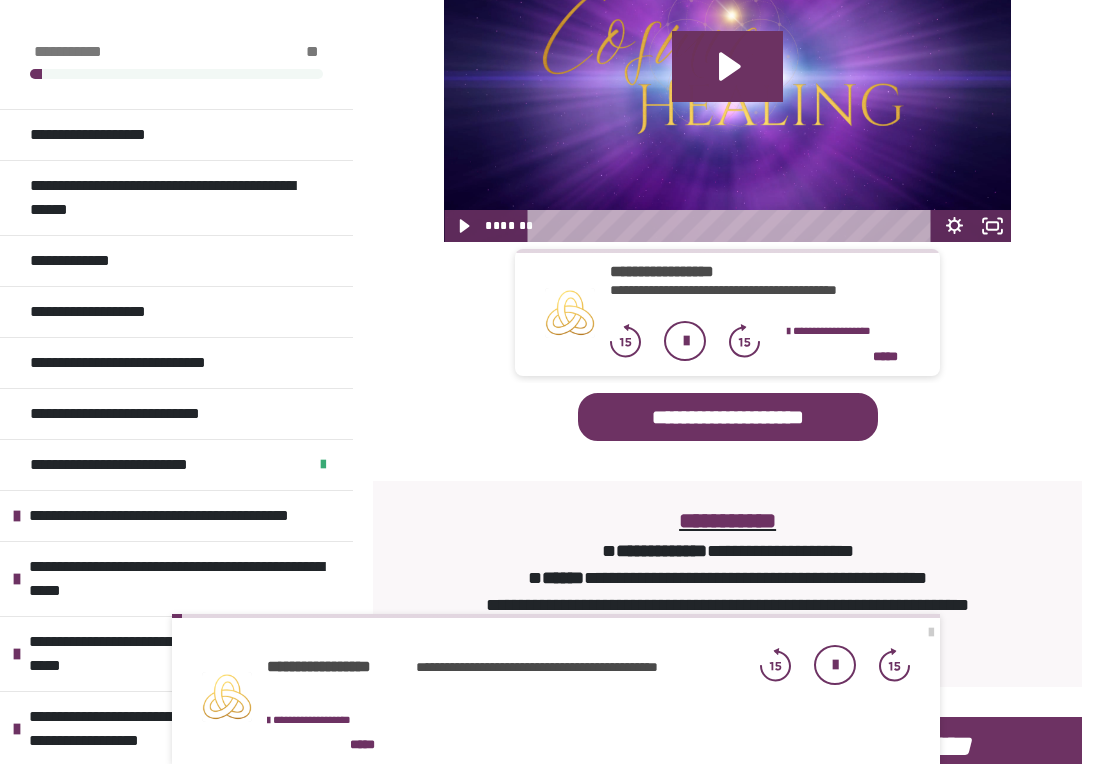 click at bounding box center [835, 665] 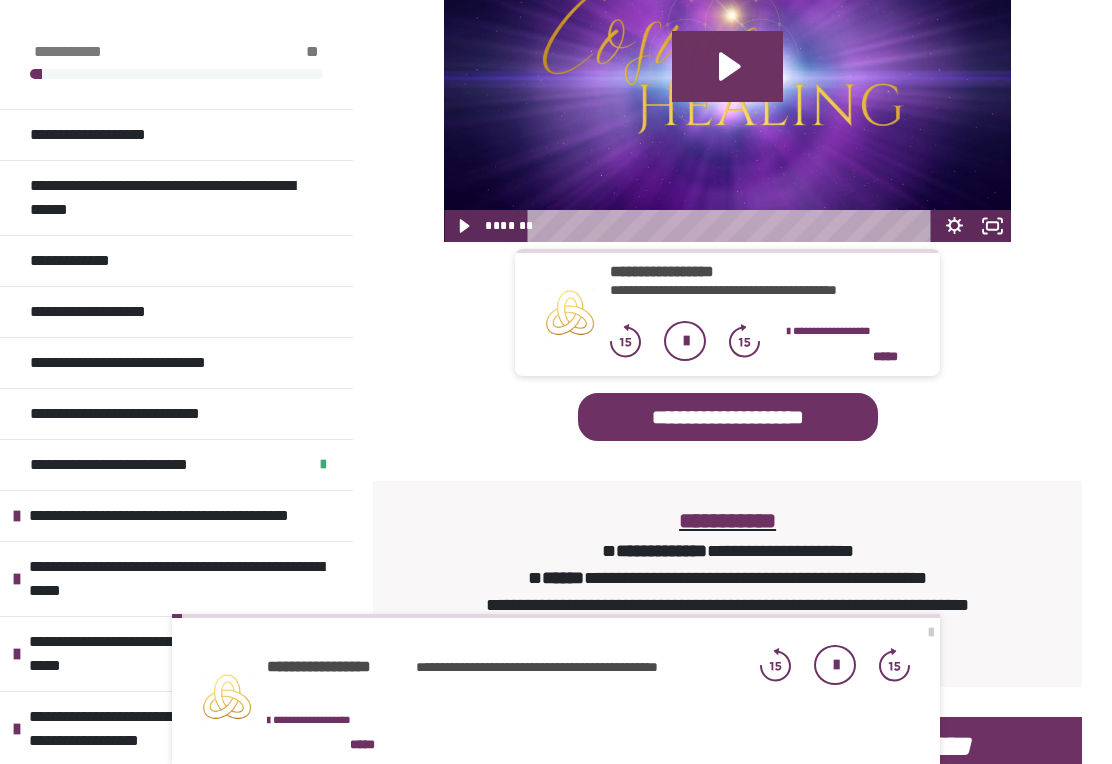 click at bounding box center [835, 665] 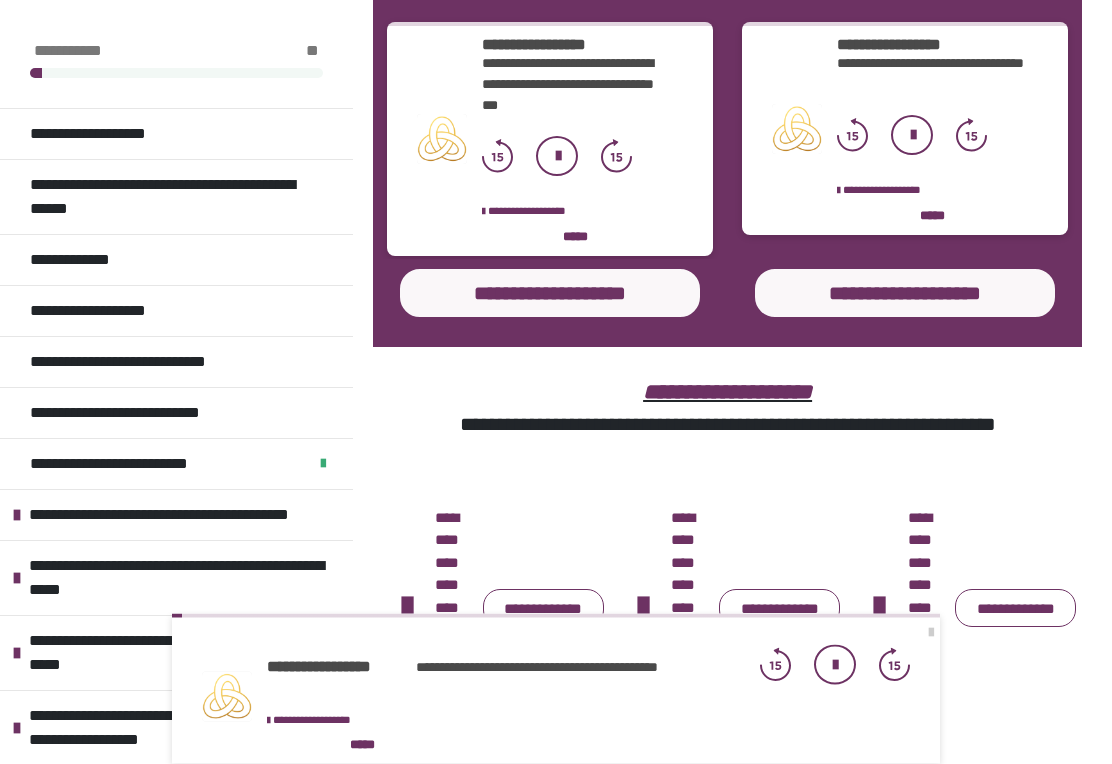 scroll, scrollTop: 4923, scrollLeft: 0, axis: vertical 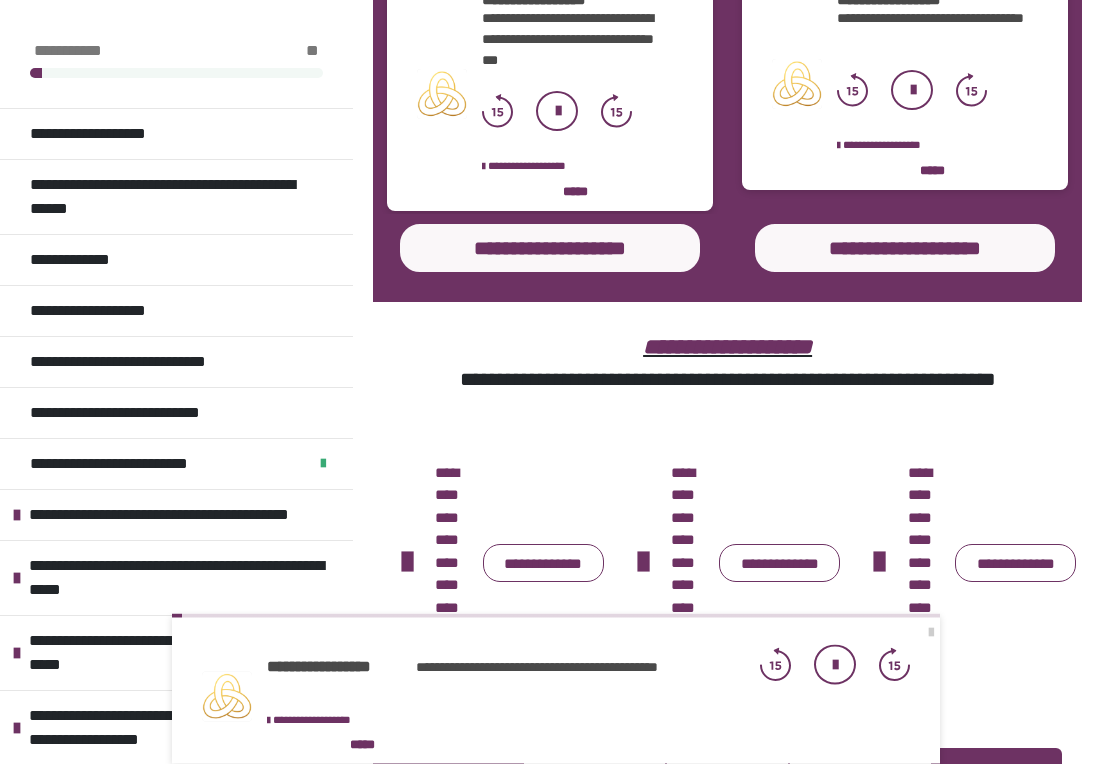 click at bounding box center [931, 633] 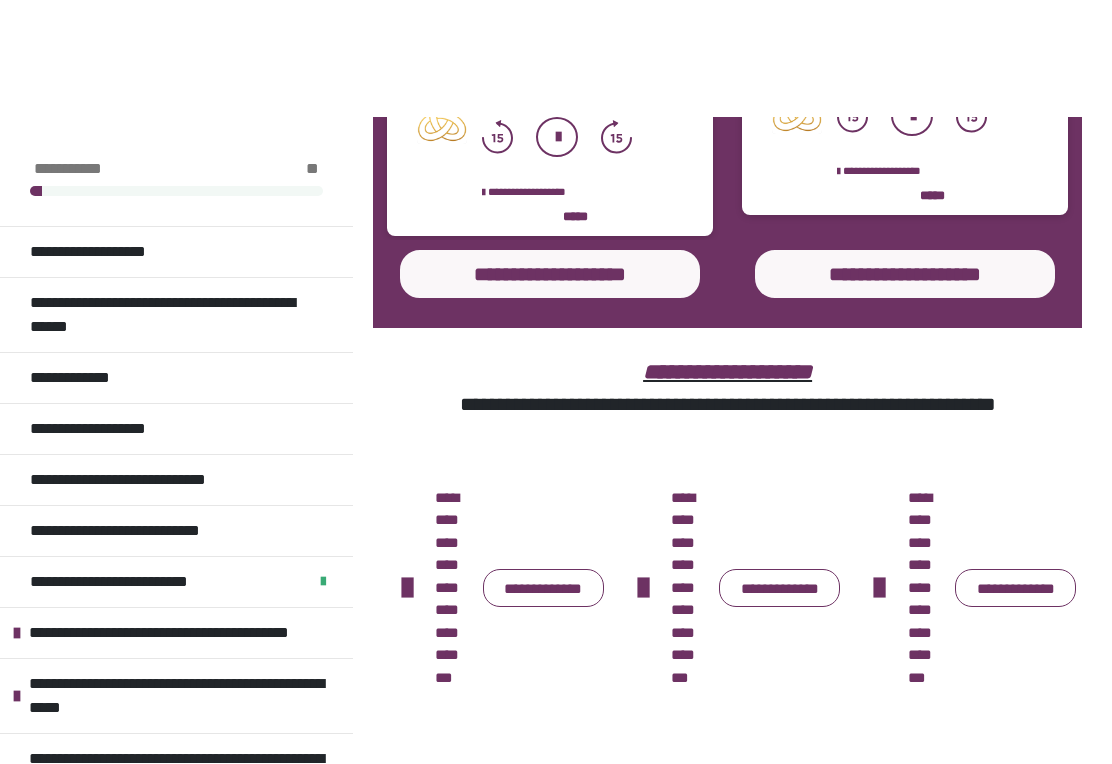 scroll, scrollTop: 4946, scrollLeft: 0, axis: vertical 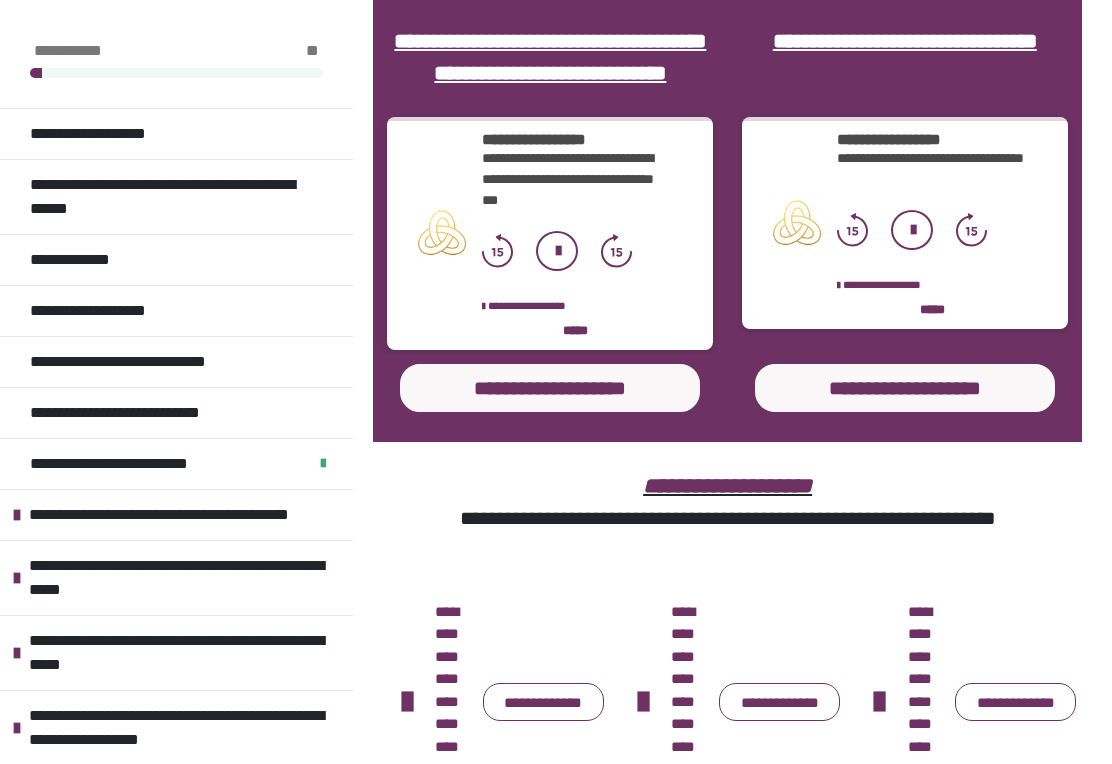 click at bounding box center (912, 231) 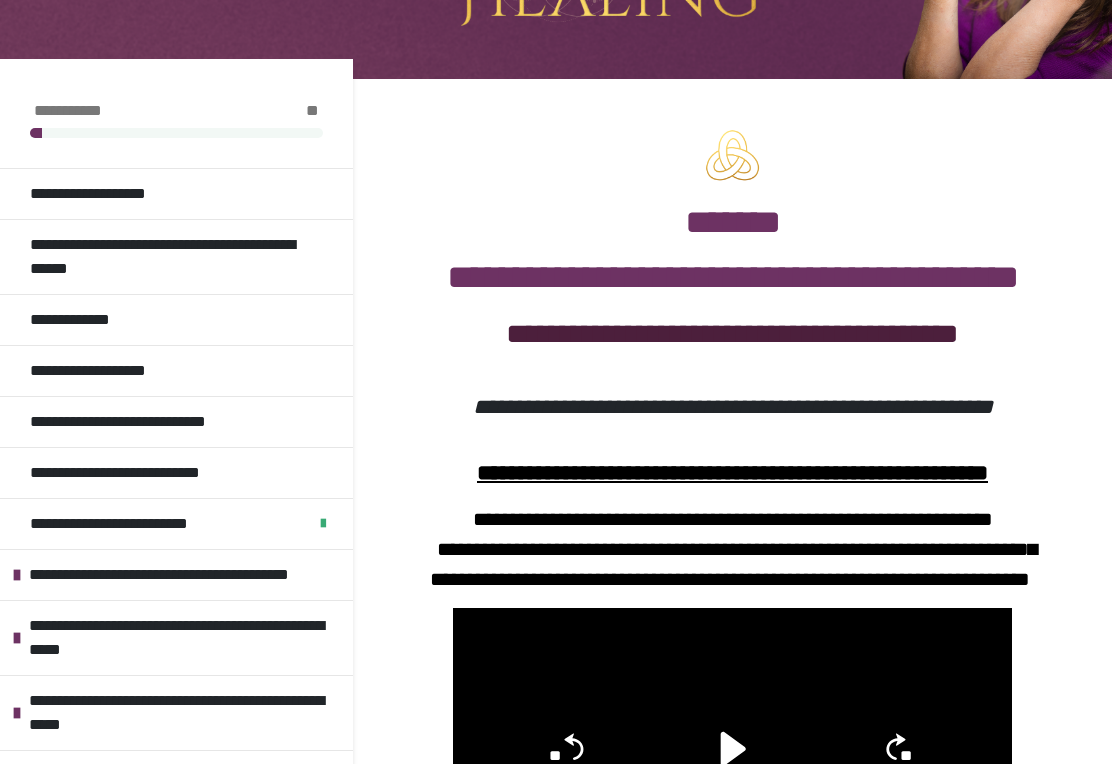 scroll, scrollTop: 0, scrollLeft: 0, axis: both 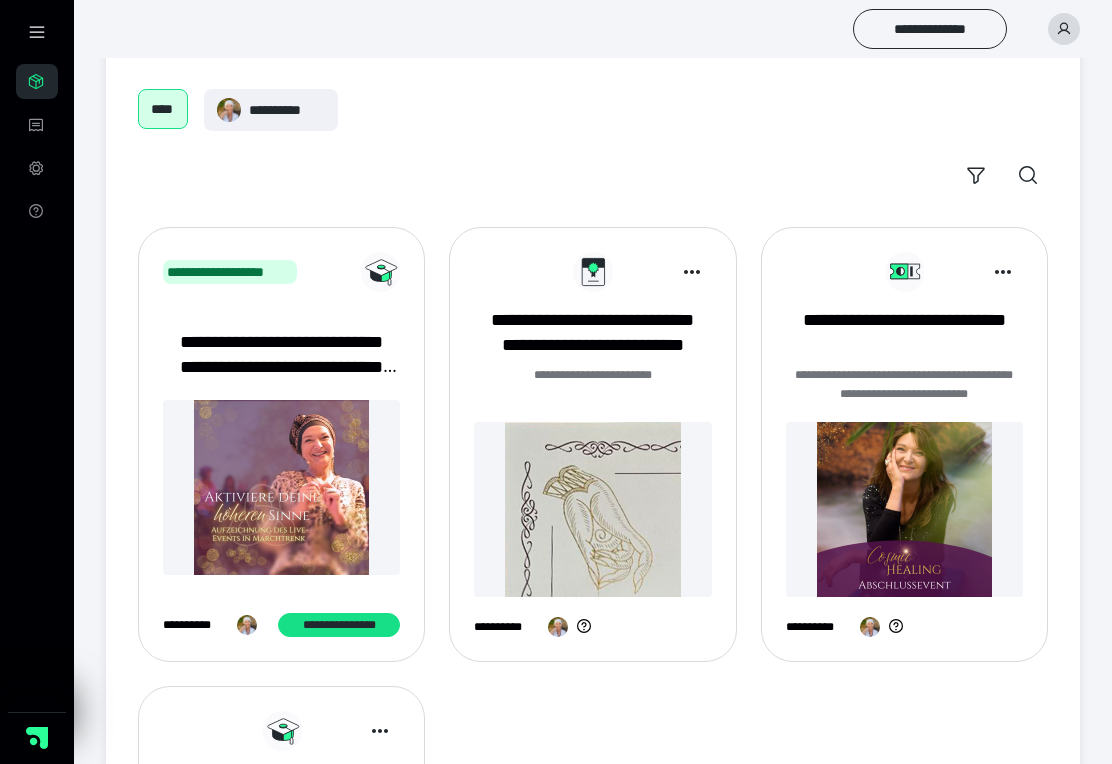 click at bounding box center (281, 487) 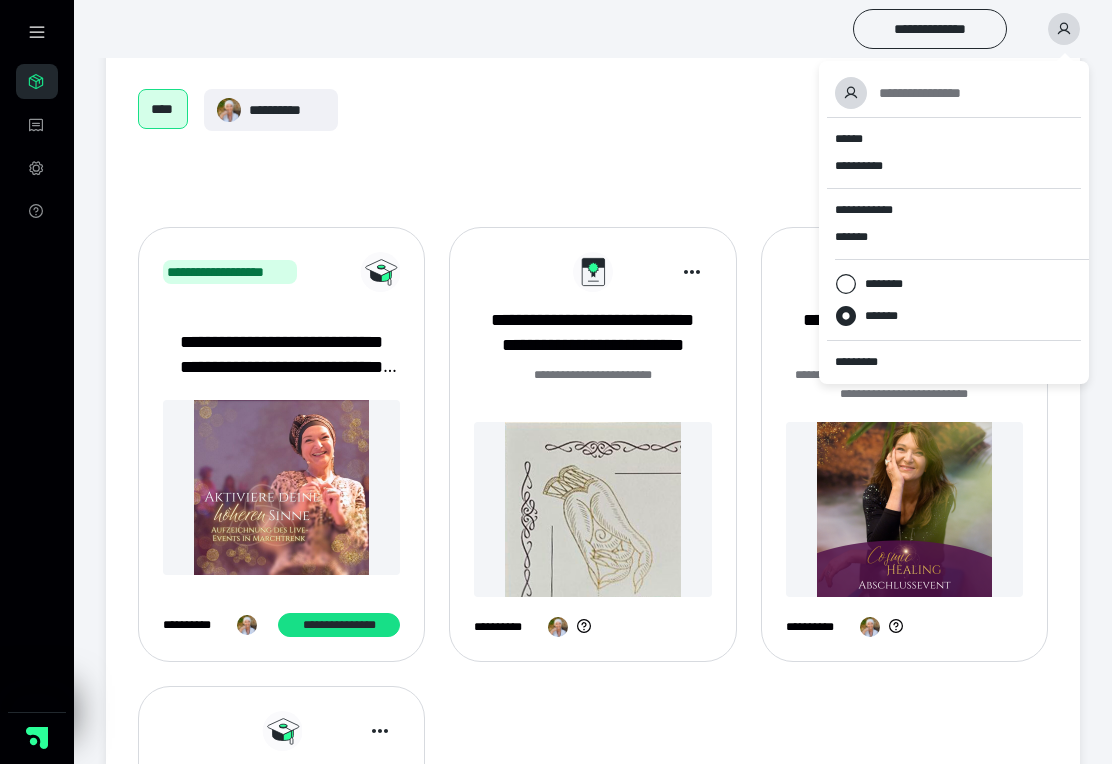 click on "*********" at bounding box center [865, 362] 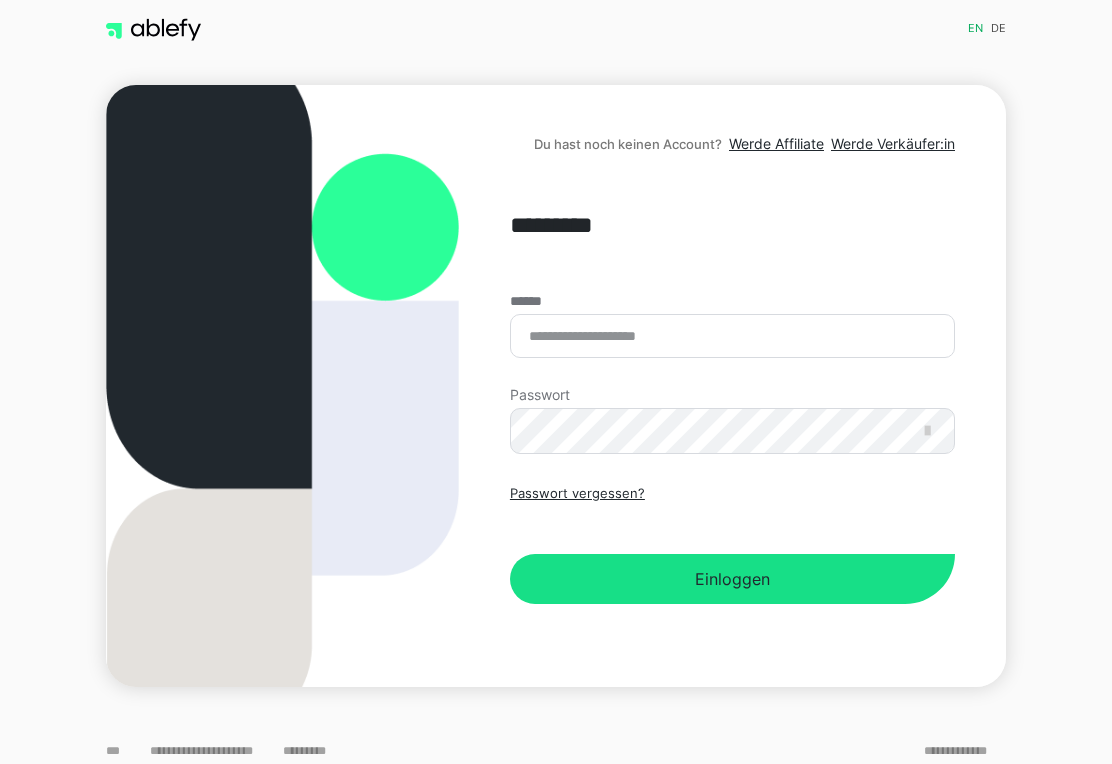 scroll, scrollTop: 0, scrollLeft: 0, axis: both 